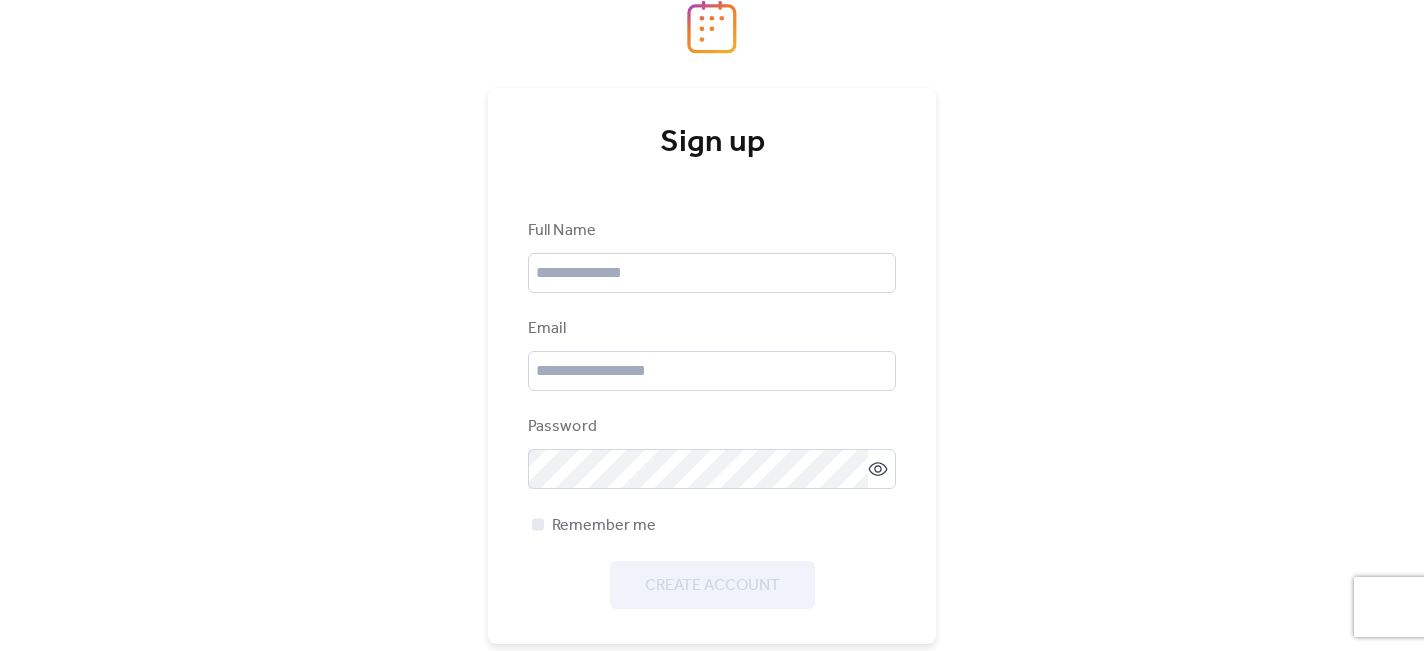 scroll, scrollTop: 0, scrollLeft: 0, axis: both 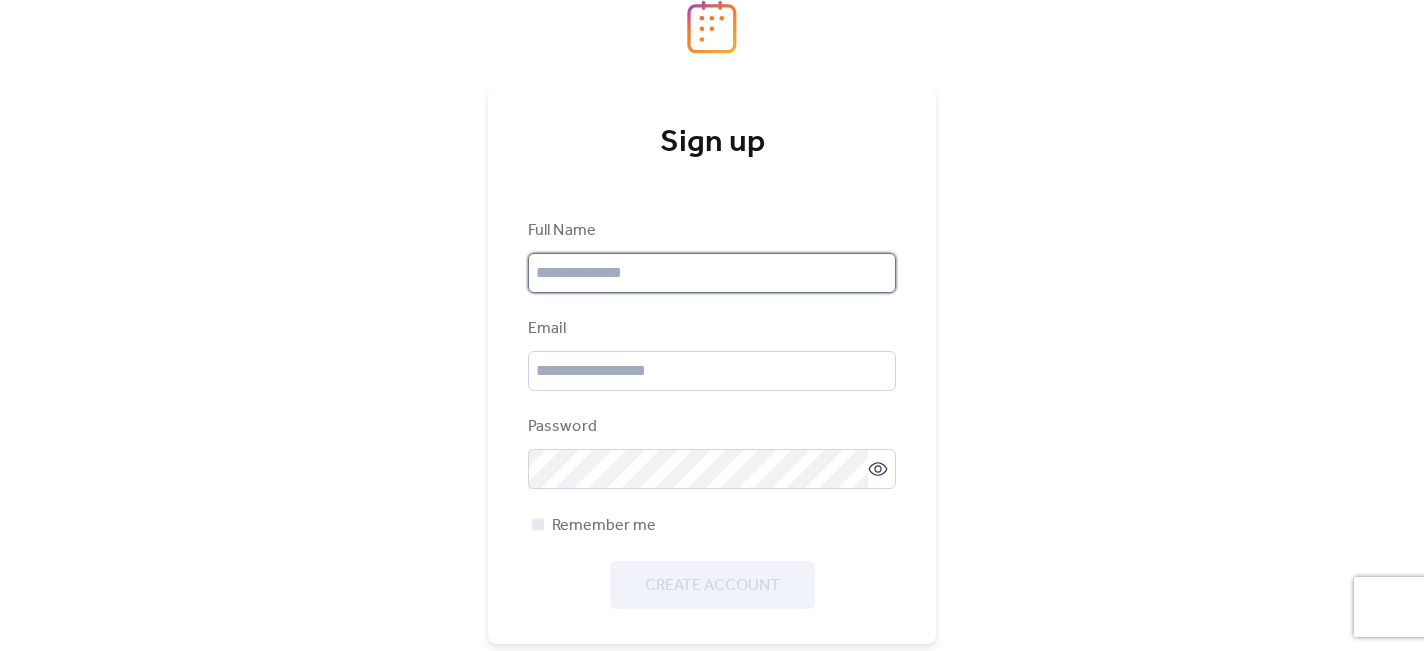 click at bounding box center (712, 273) 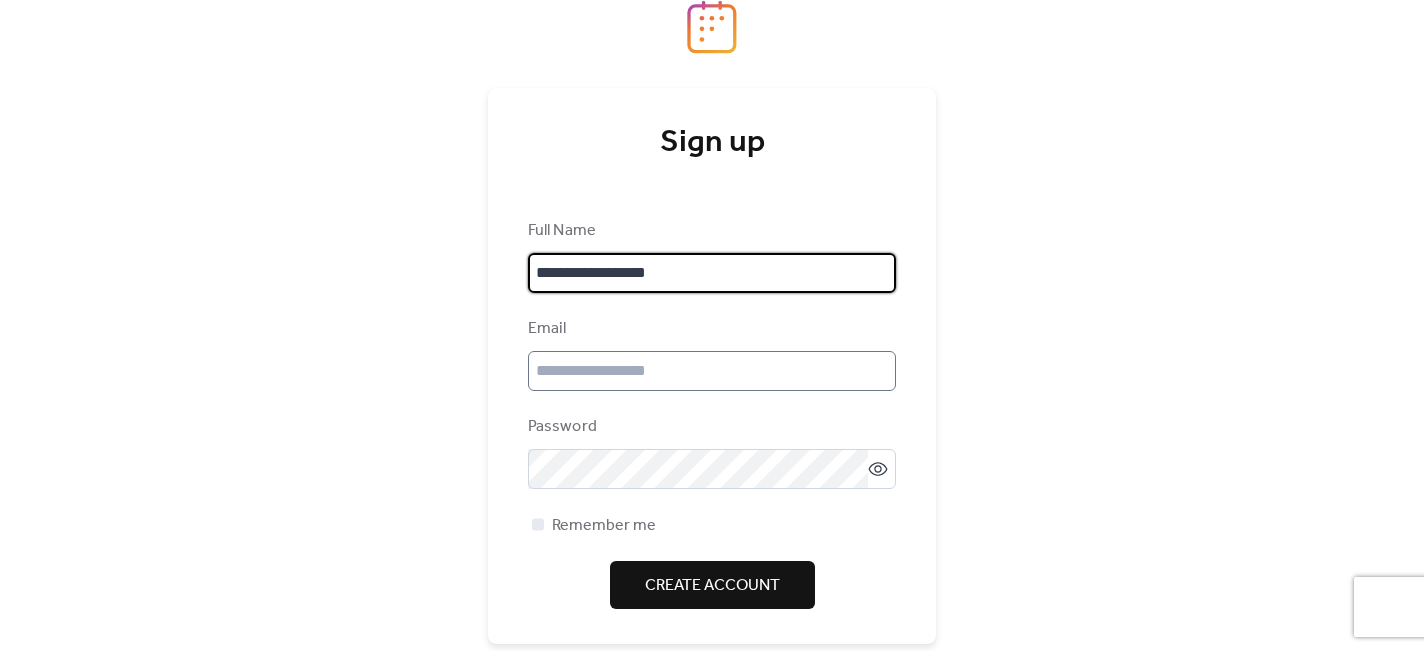 type on "**********" 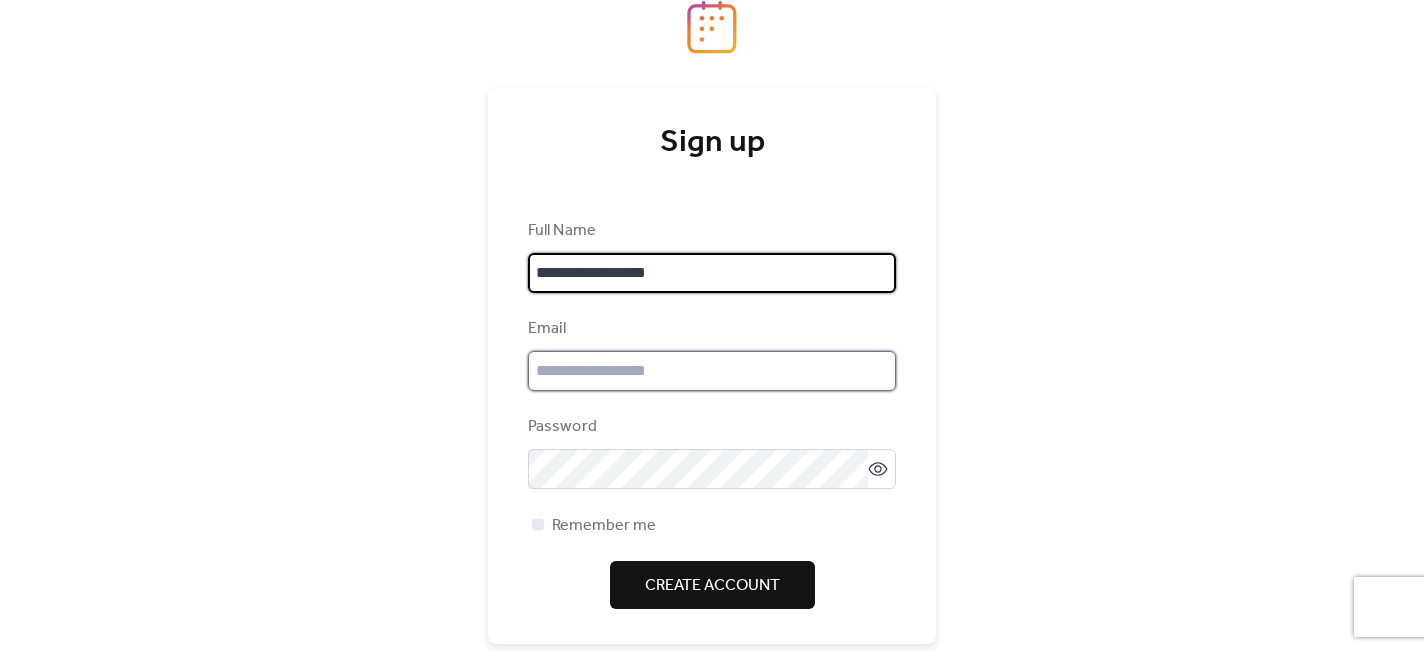 click at bounding box center [712, 371] 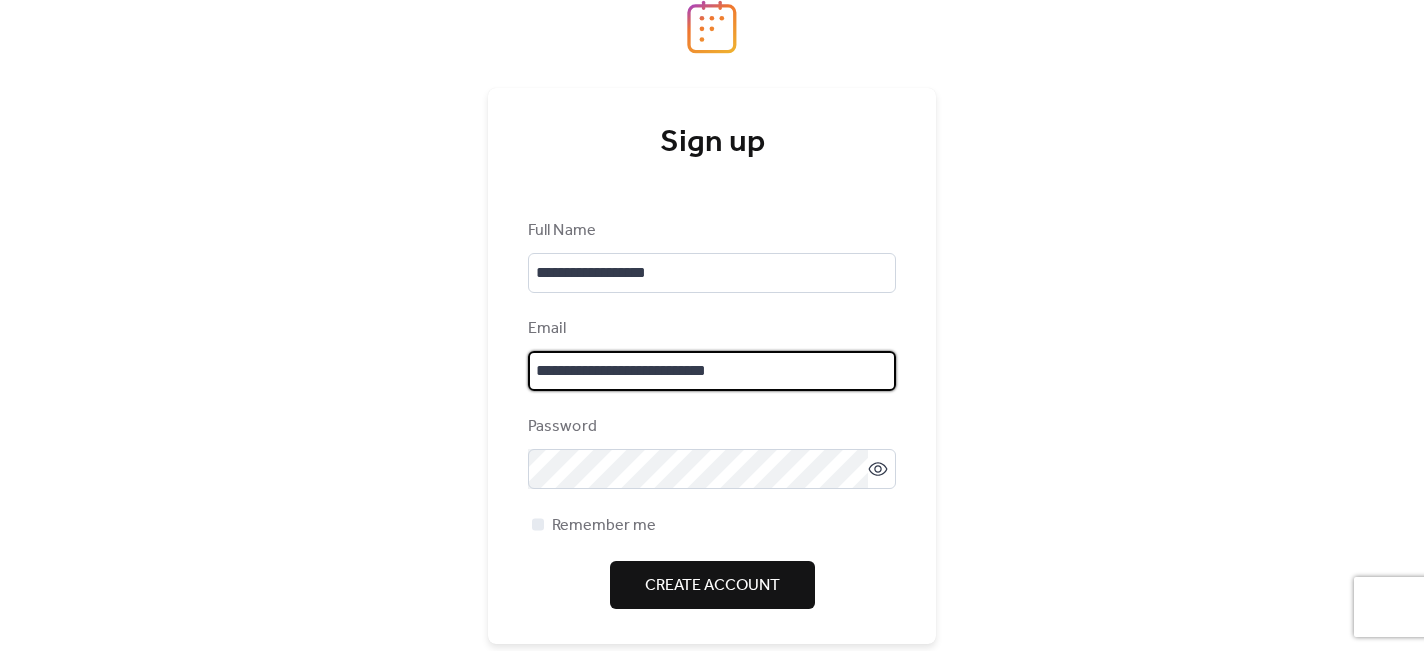type on "**********" 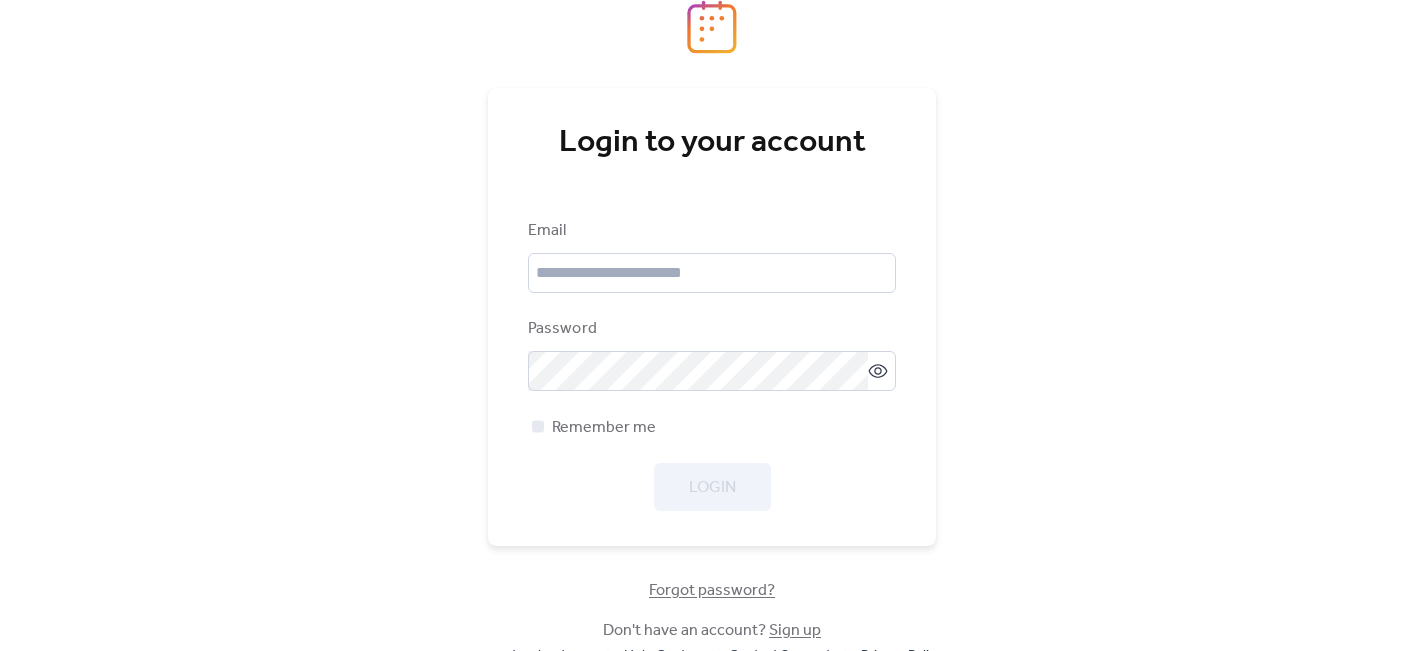 scroll, scrollTop: 0, scrollLeft: 0, axis: both 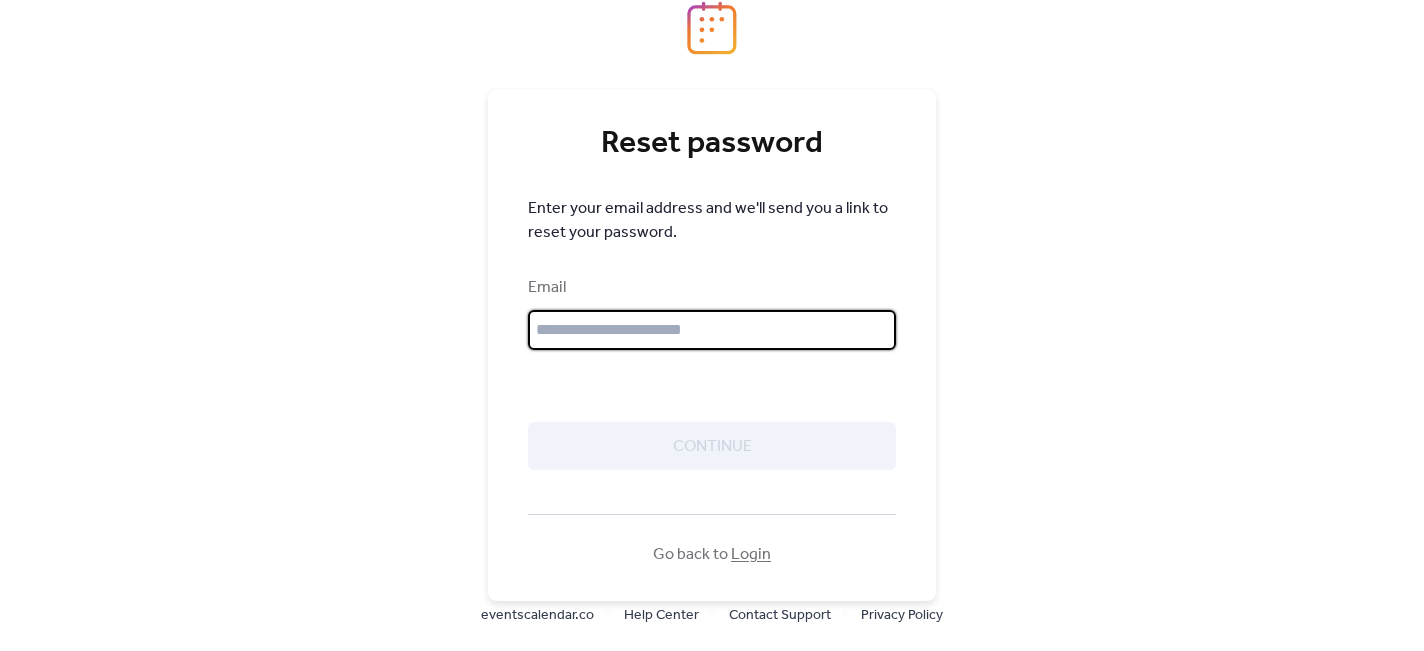 click at bounding box center [712, 330] 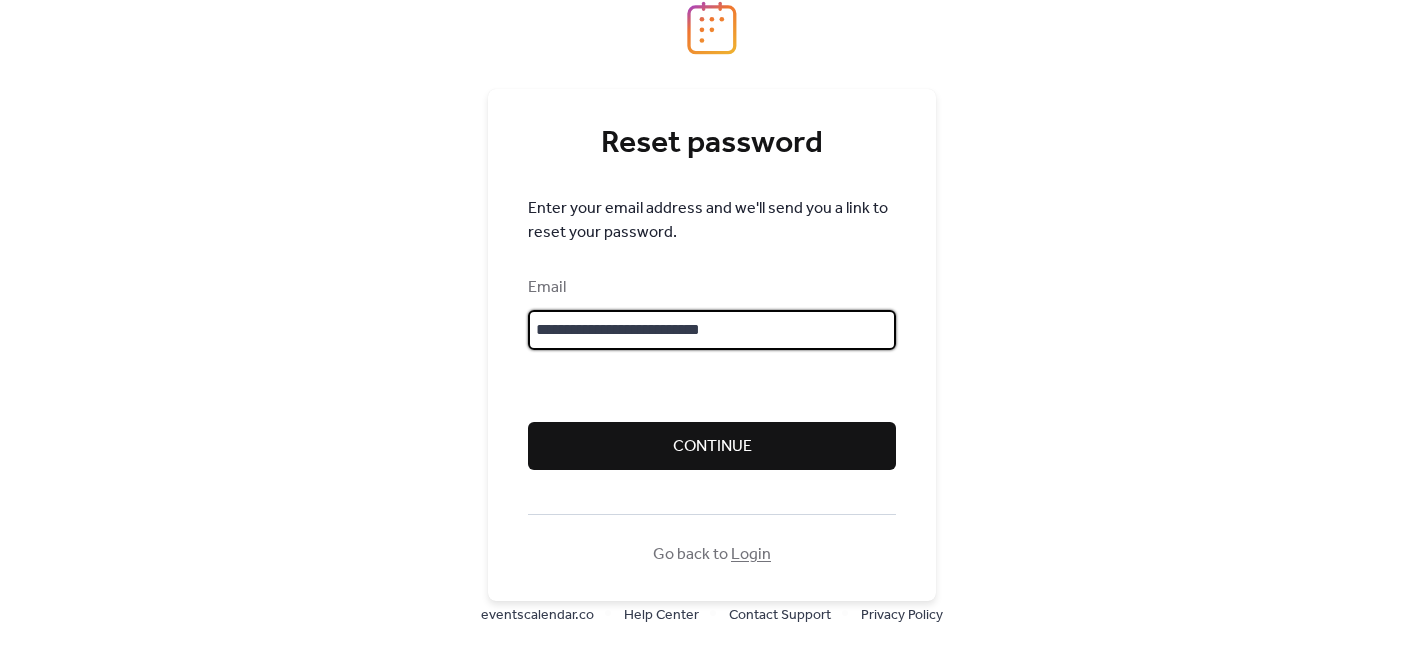 type on "**********" 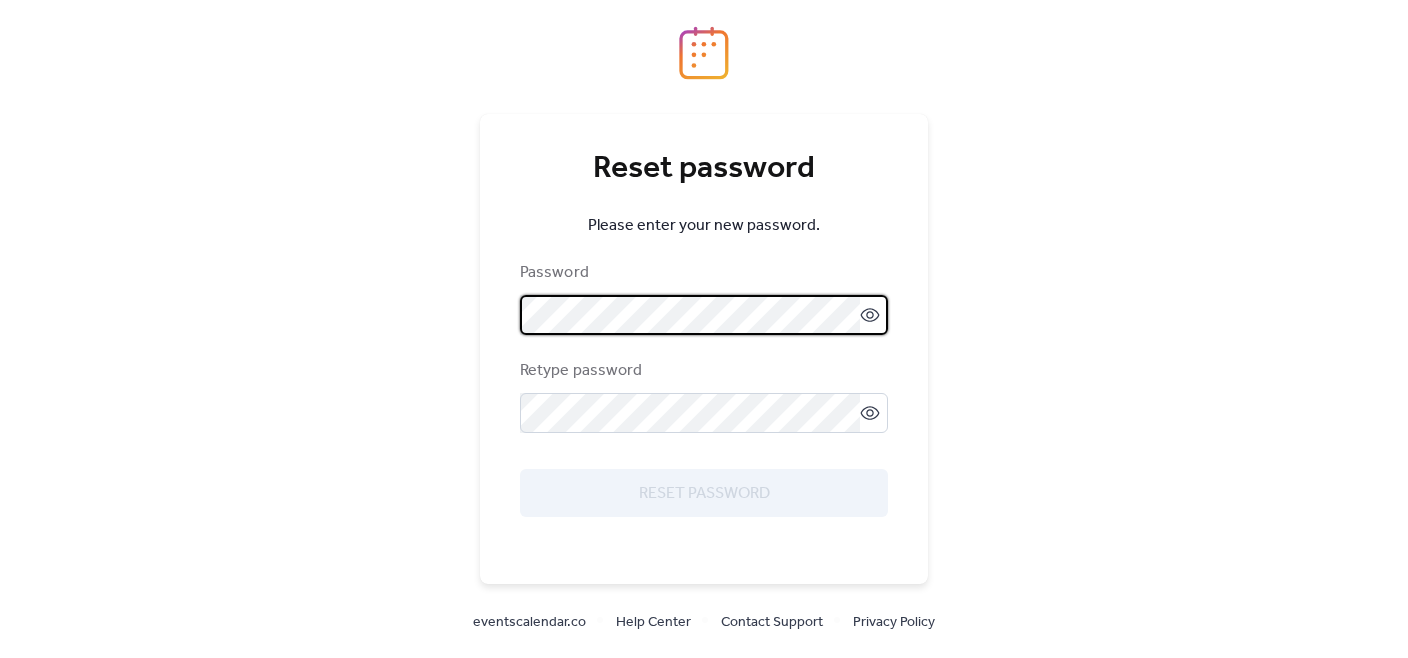 scroll, scrollTop: 0, scrollLeft: 0, axis: both 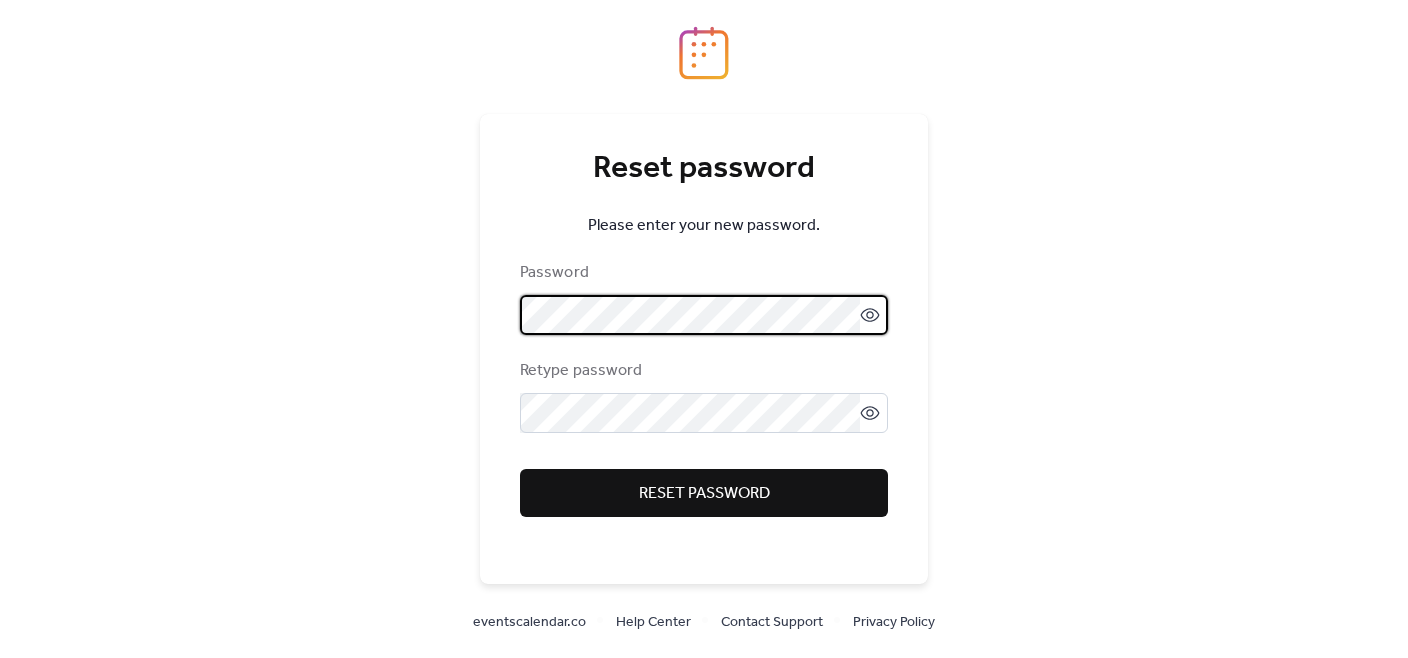 click 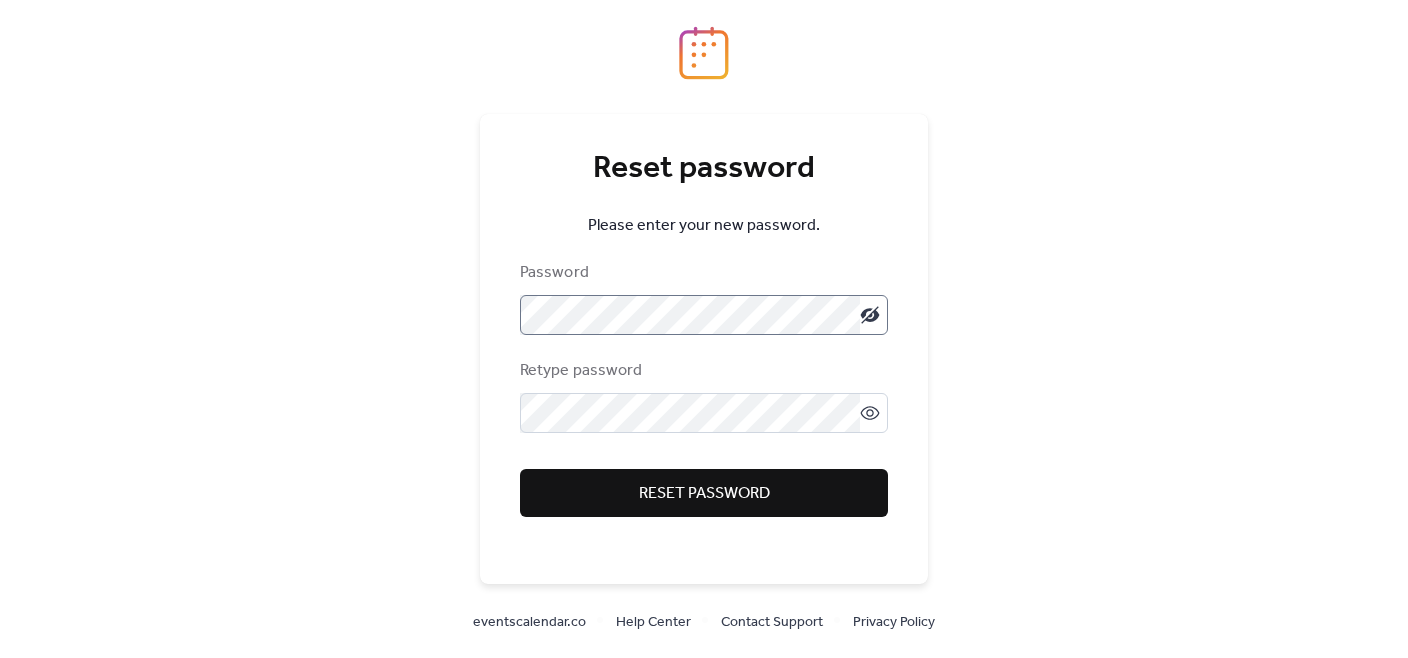 click on "Reset password" at bounding box center (704, 494) 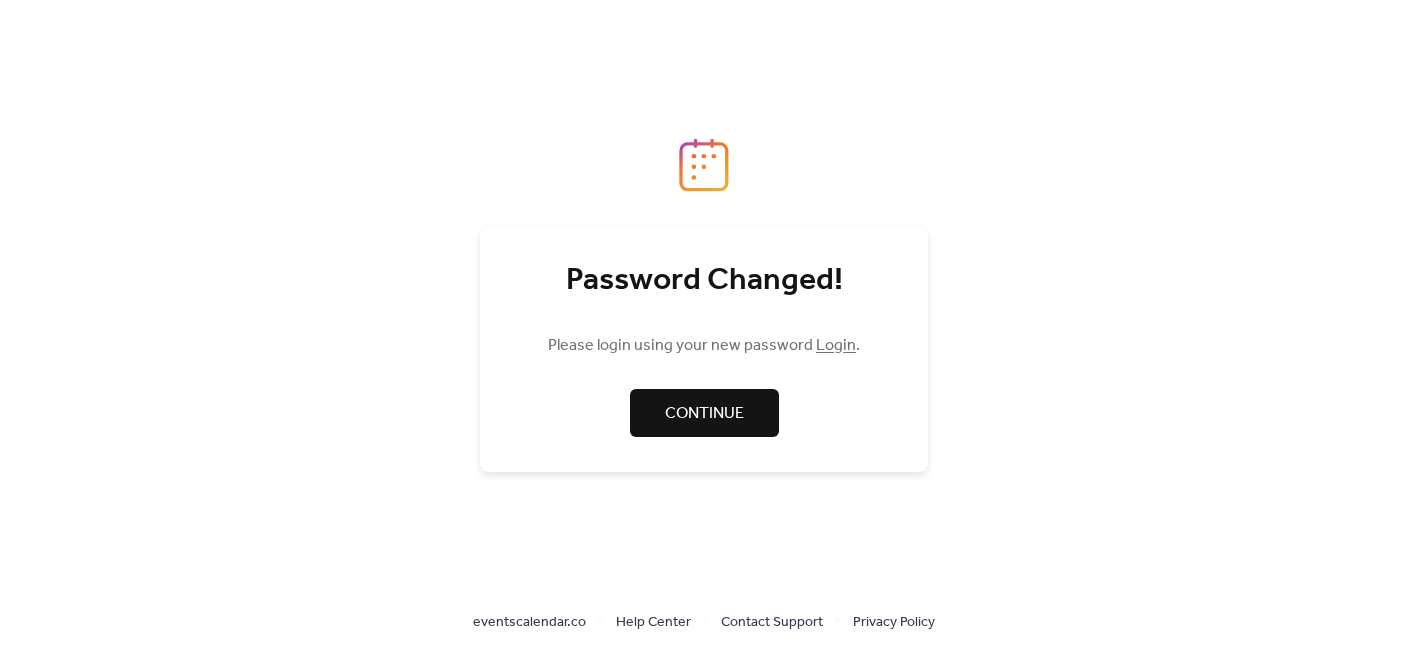 click on "Continue" at bounding box center (704, 413) 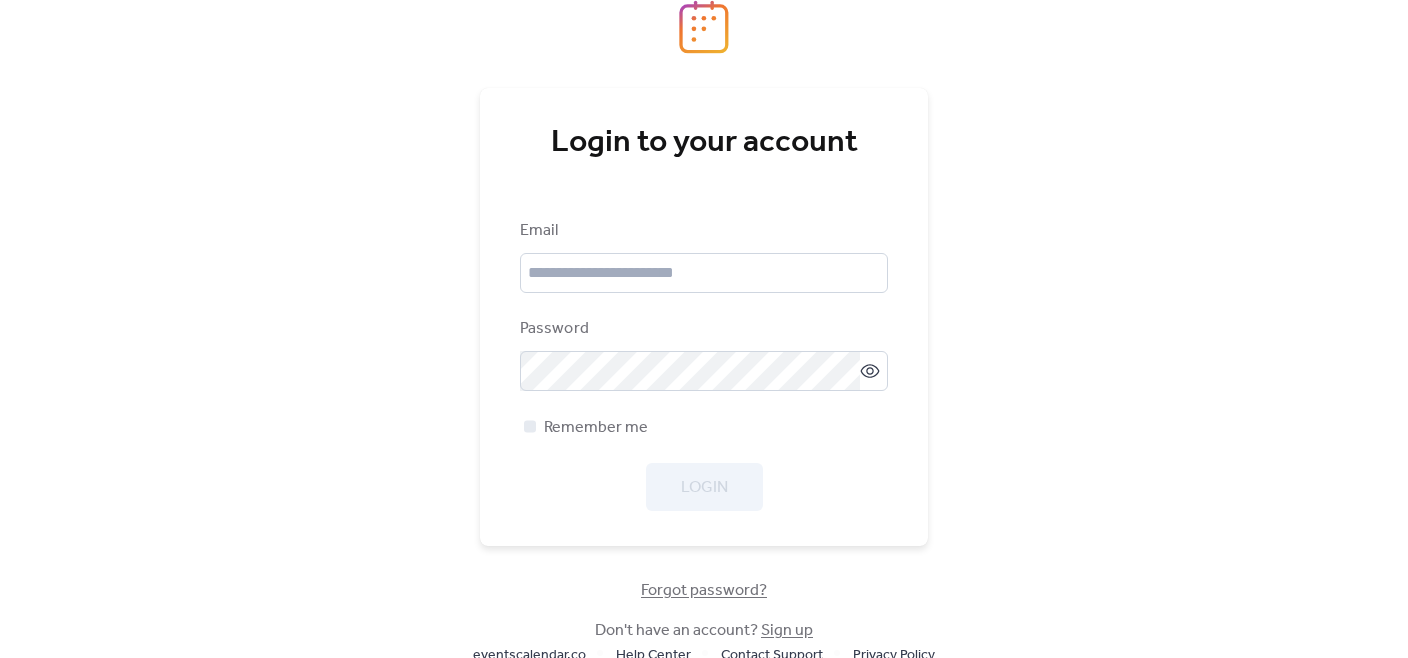 scroll, scrollTop: 0, scrollLeft: 0, axis: both 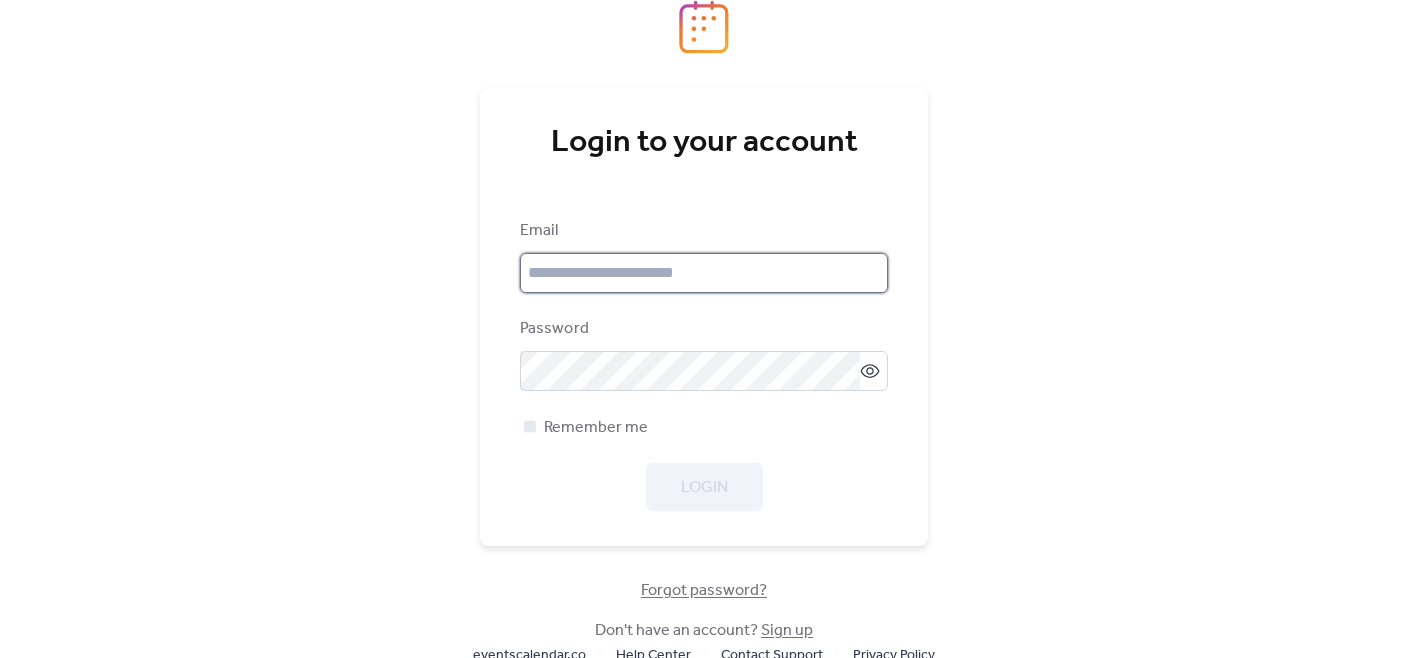 click at bounding box center (704, 273) 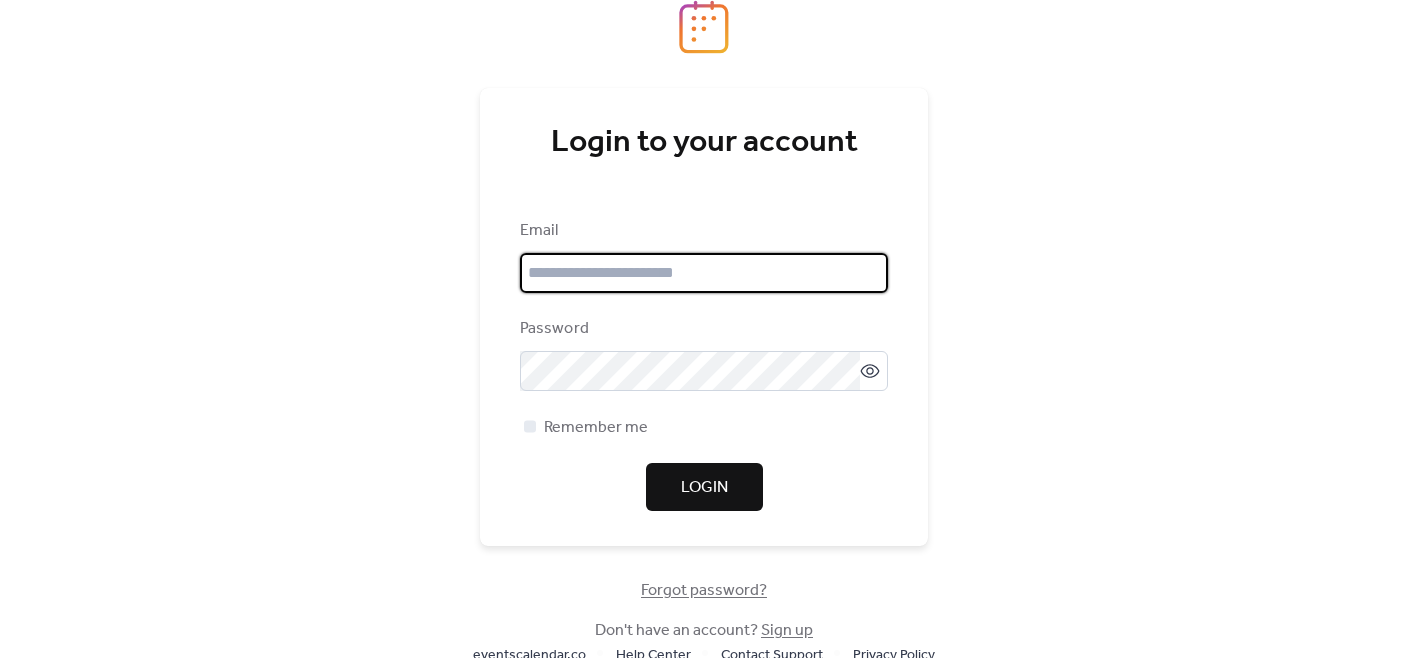 click at bounding box center [704, 273] 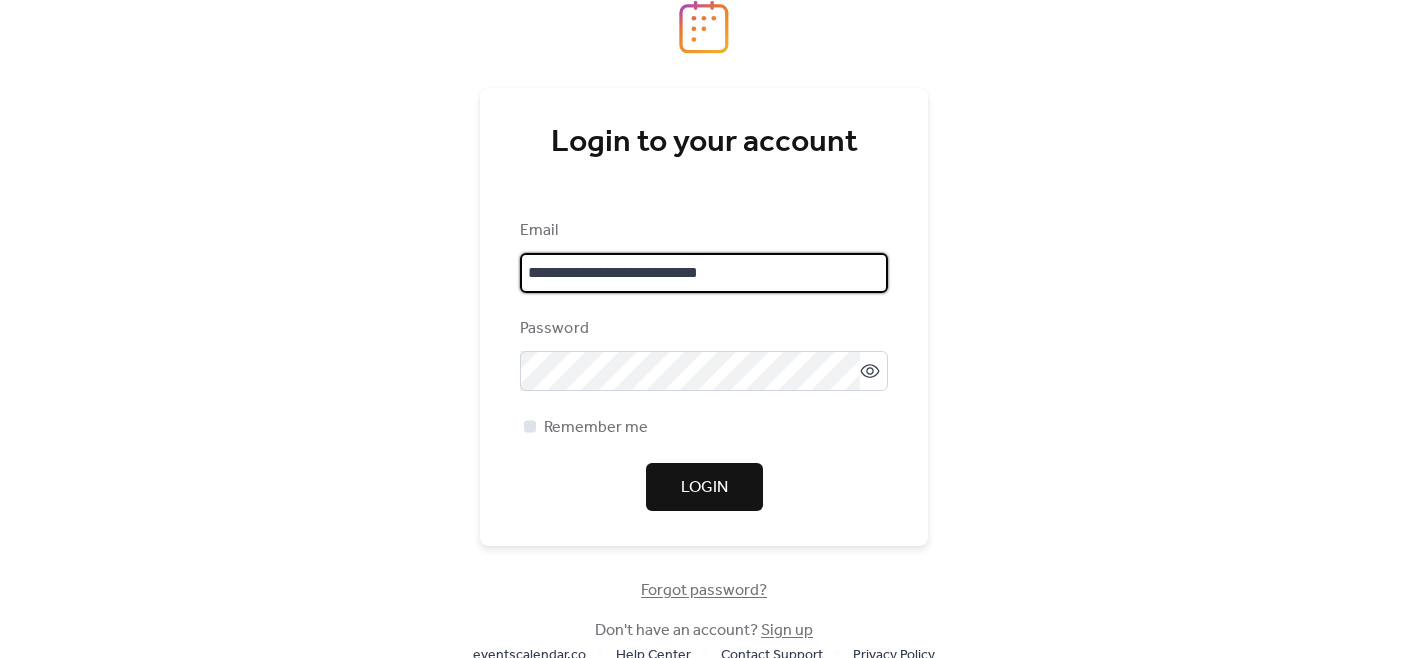 type on "**********" 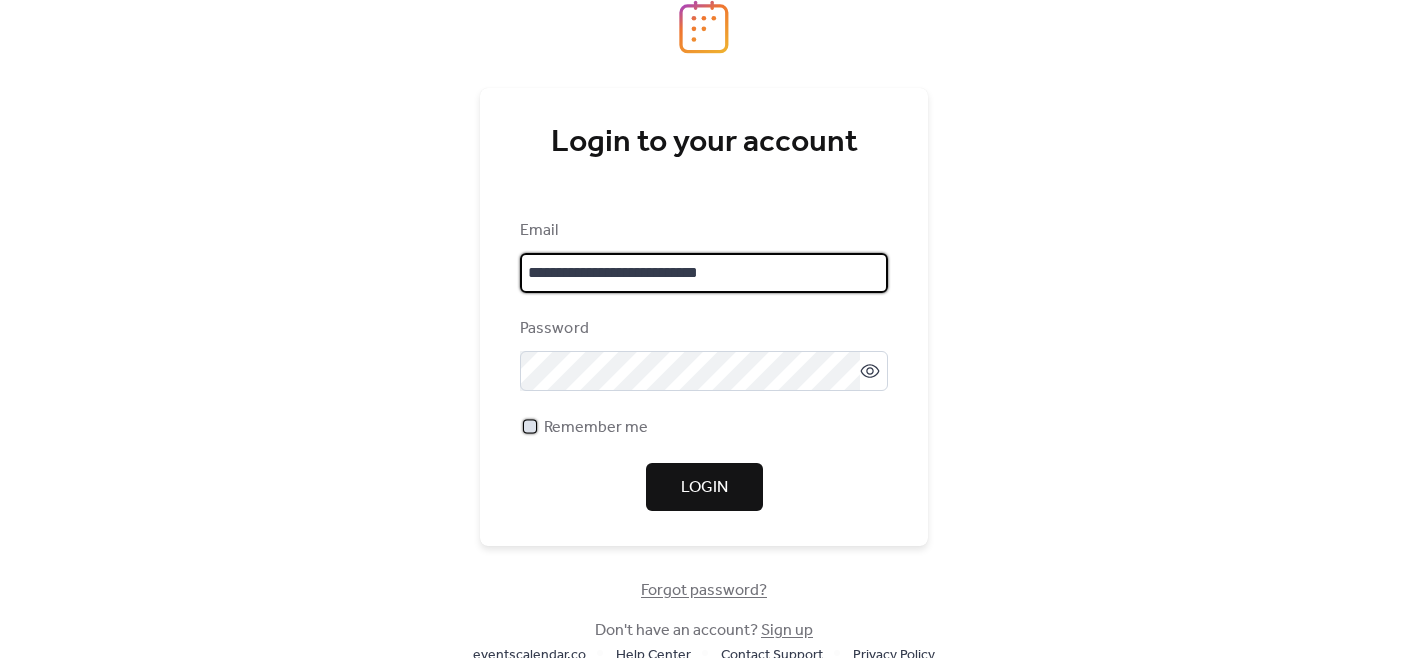 click at bounding box center (530, 426) 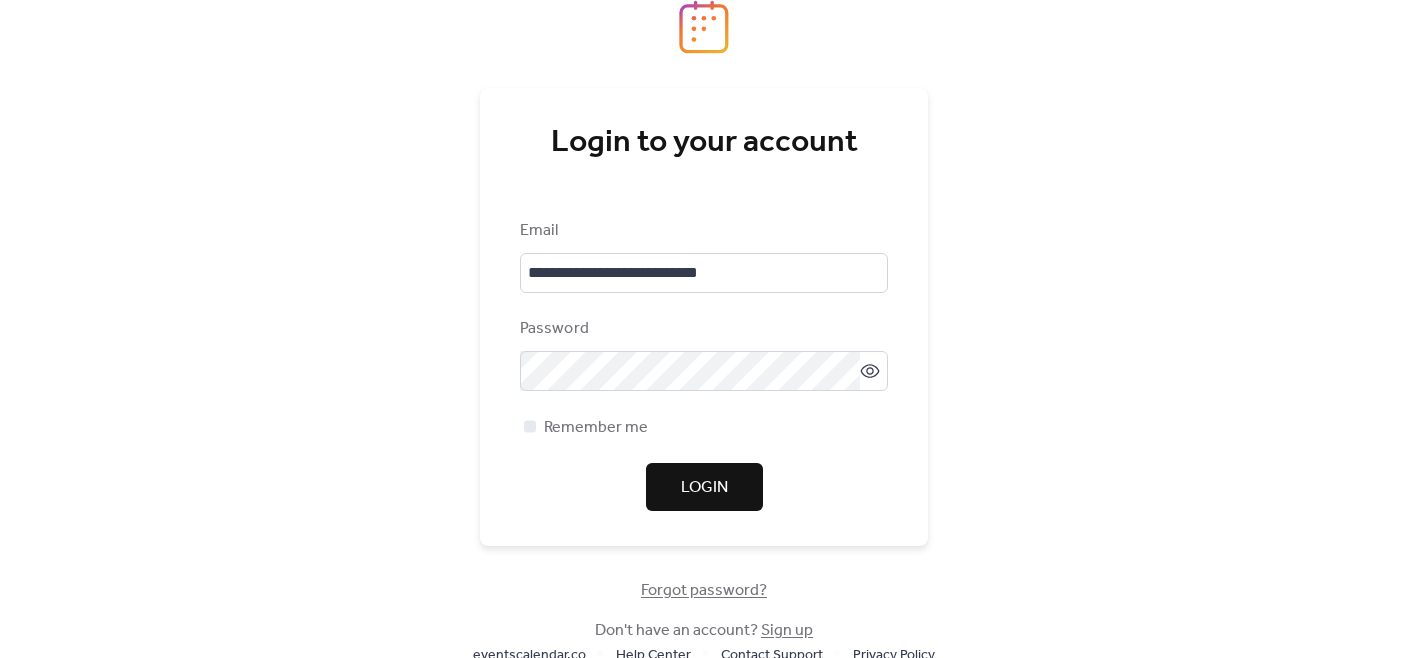 click on "Login" at bounding box center [704, 488] 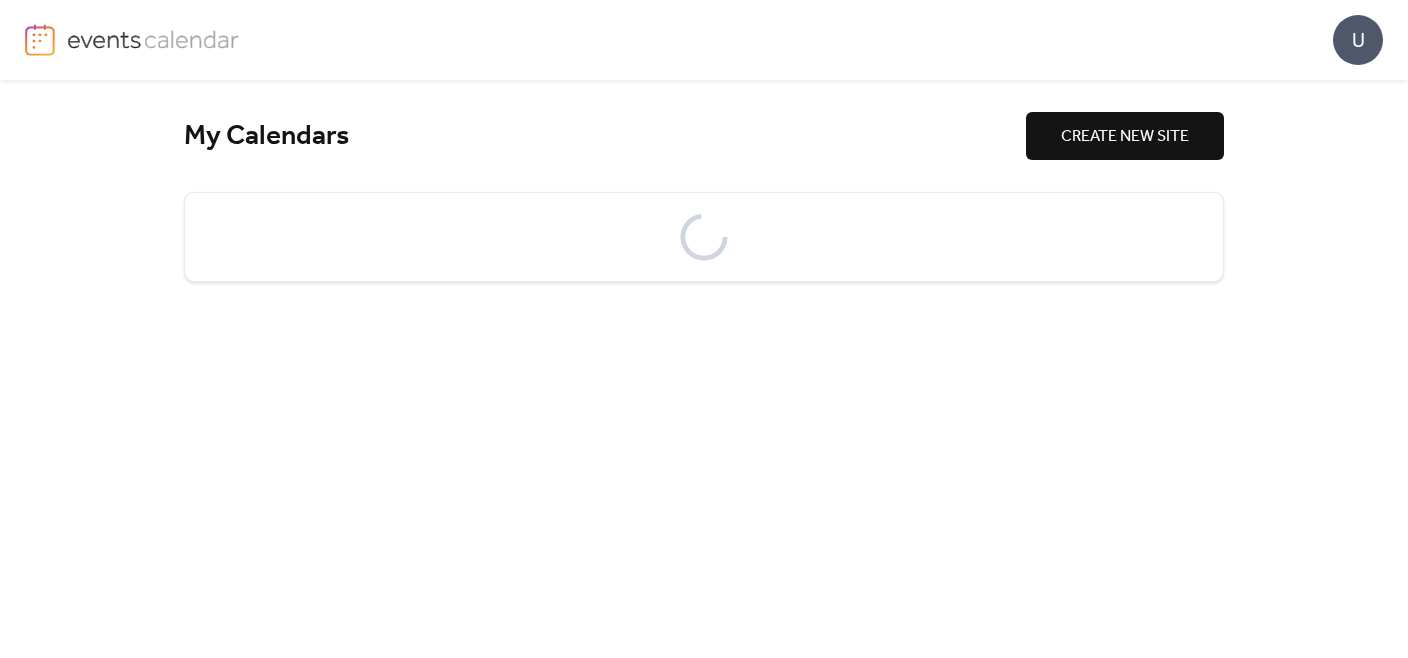 scroll, scrollTop: 0, scrollLeft: 0, axis: both 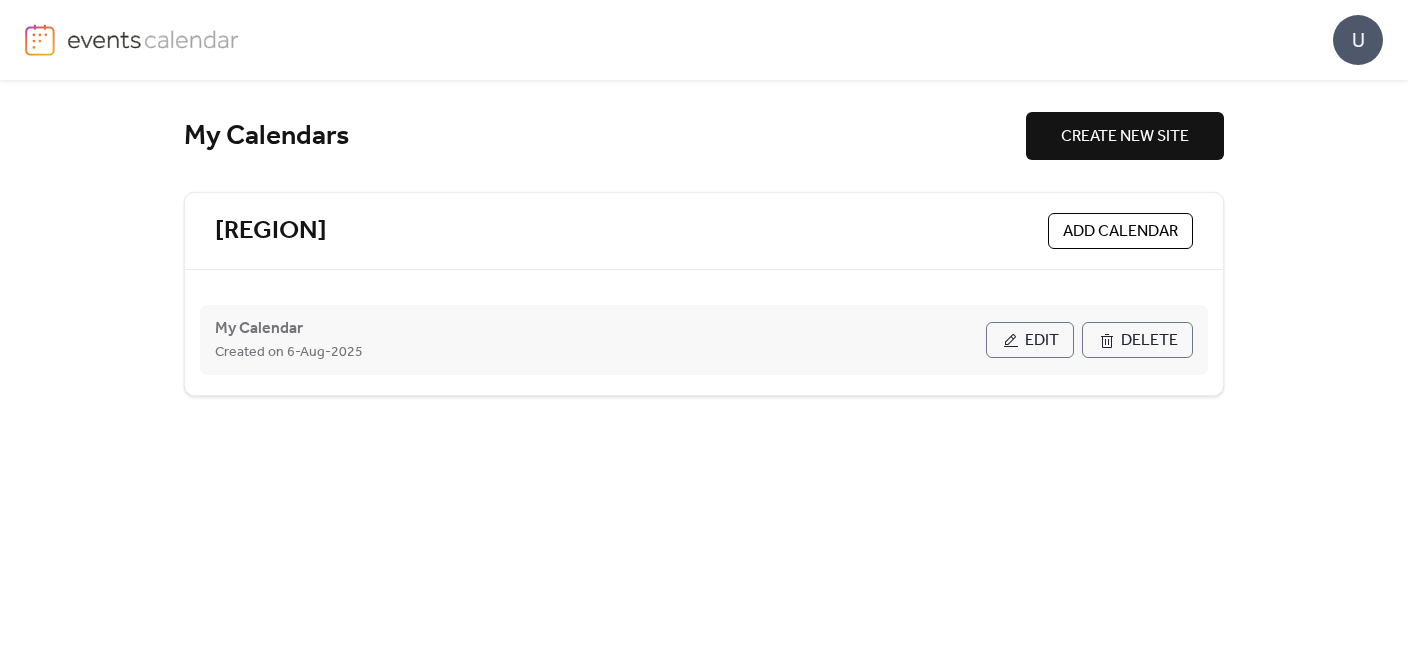 click on "My Calendar Created on [DATE]" at bounding box center (600, 340) 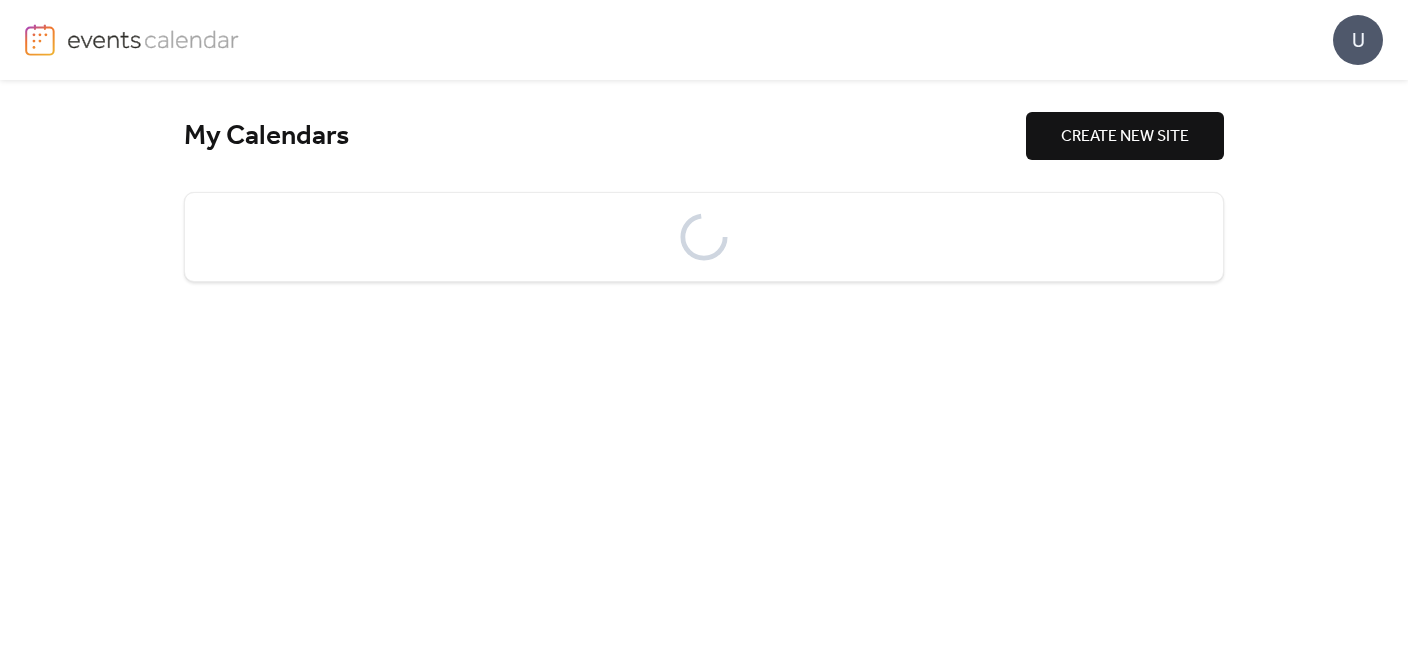 scroll, scrollTop: 0, scrollLeft: 0, axis: both 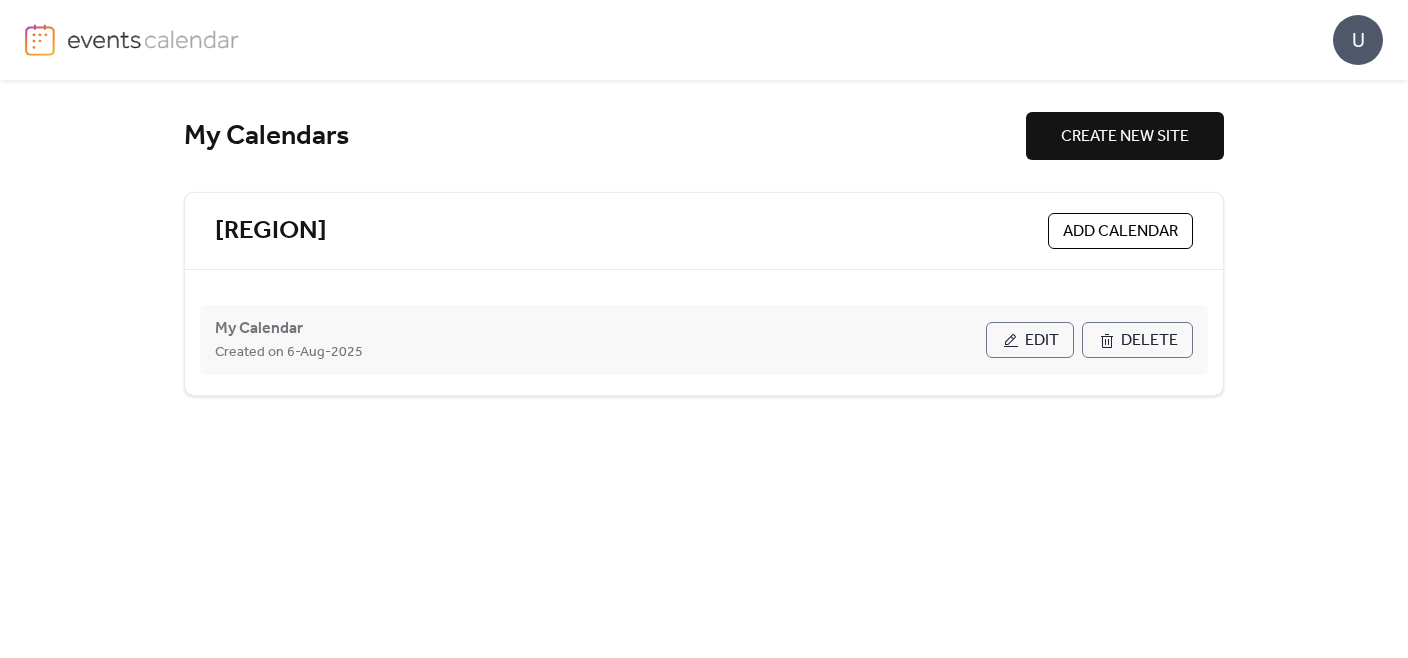 click on "Edit" at bounding box center [1030, 340] 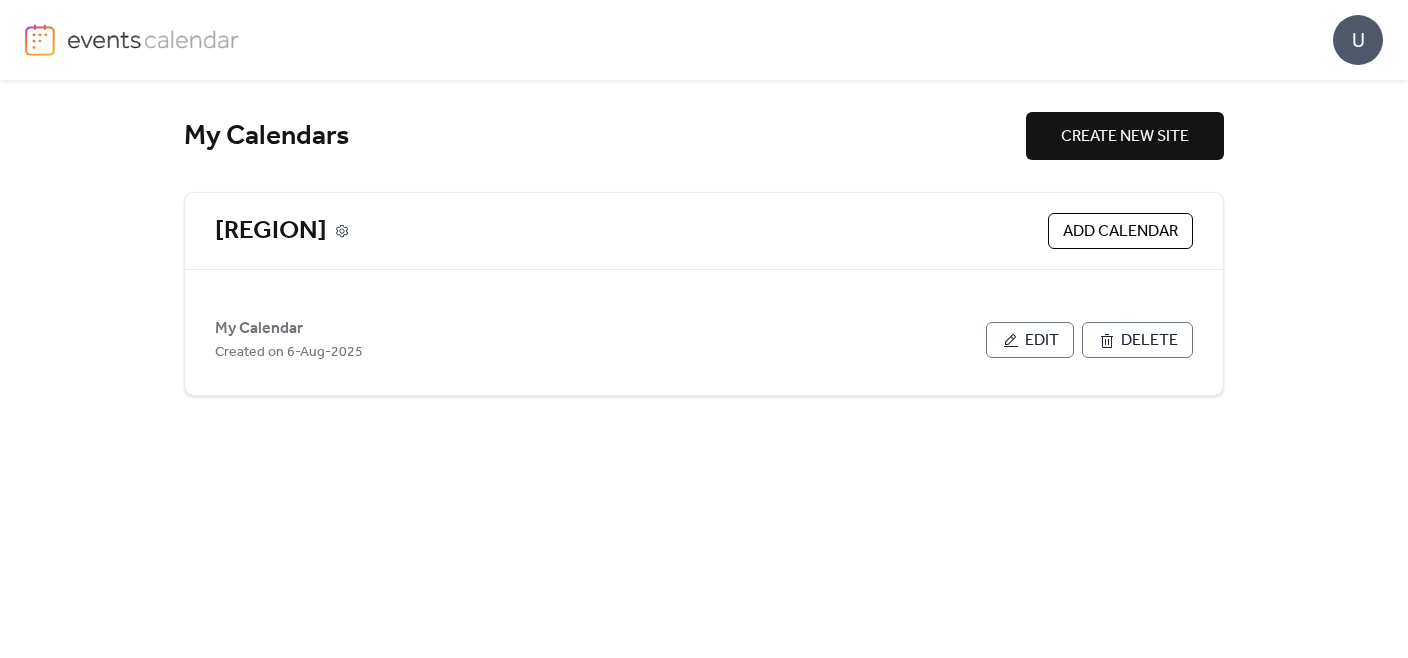 click 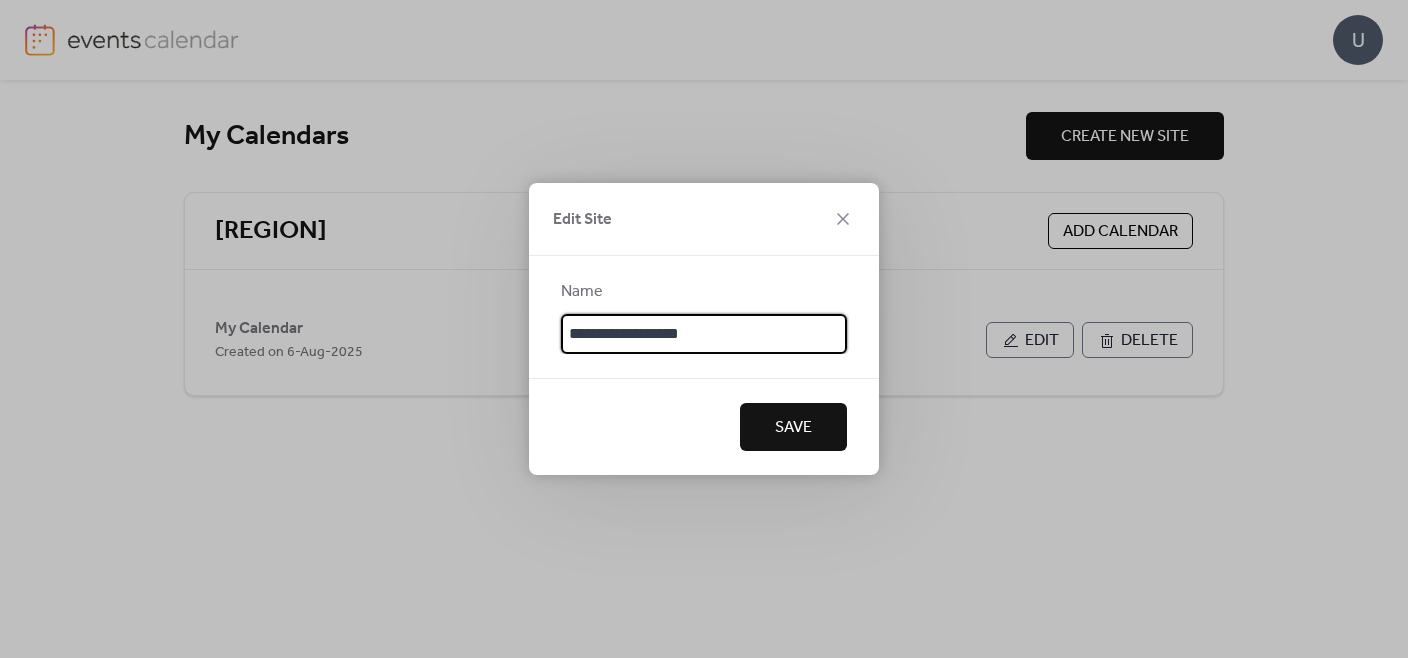click on "Save" at bounding box center (793, 427) 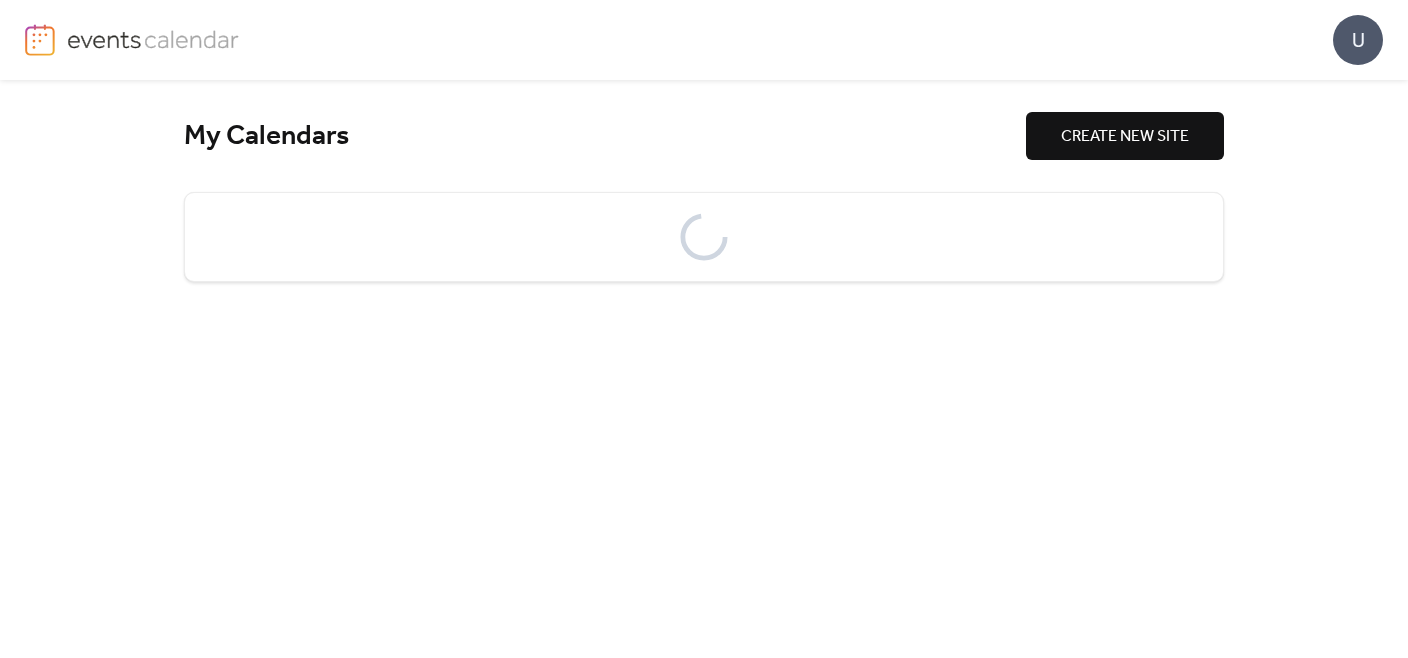 scroll, scrollTop: 0, scrollLeft: 0, axis: both 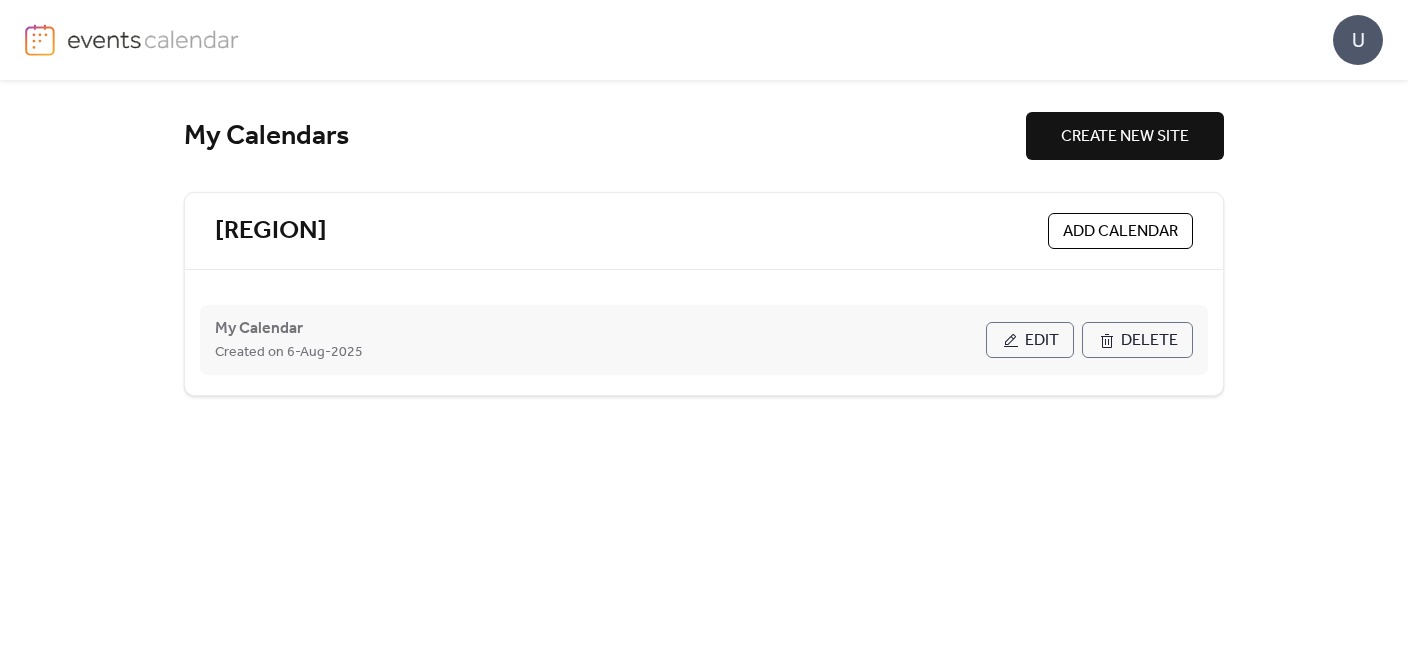 click on "Edit" at bounding box center [1030, 340] 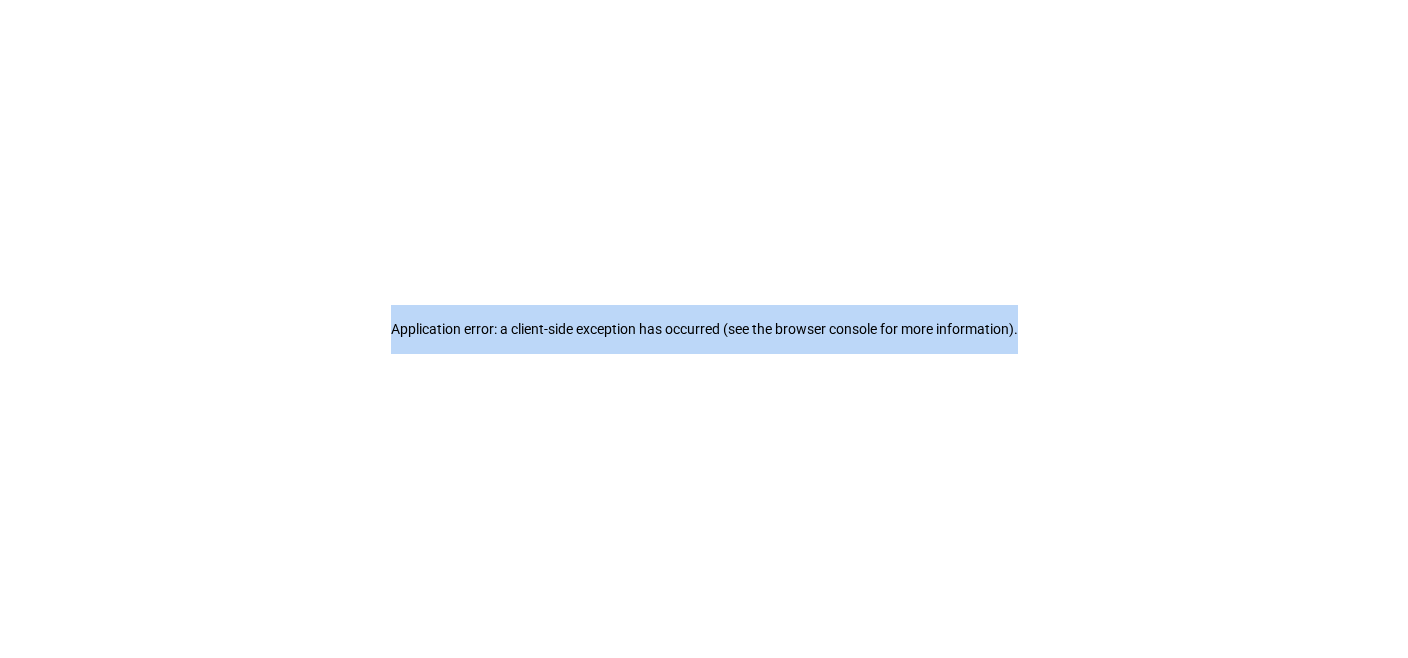 copy on "Application error: a client-side exception has occurred (see the browser console for more information) ." 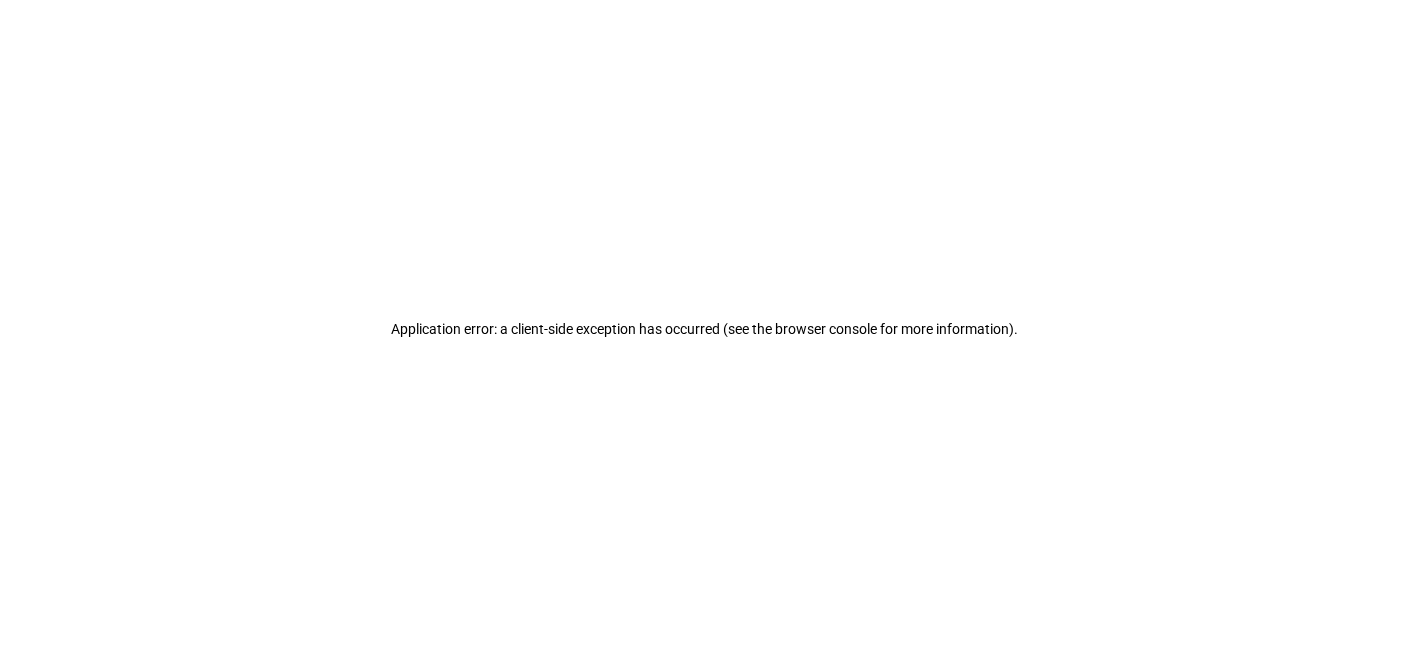 click on "Application error: a client-side exception has occurred (see the browser console for more information) ." at bounding box center (704, 329) 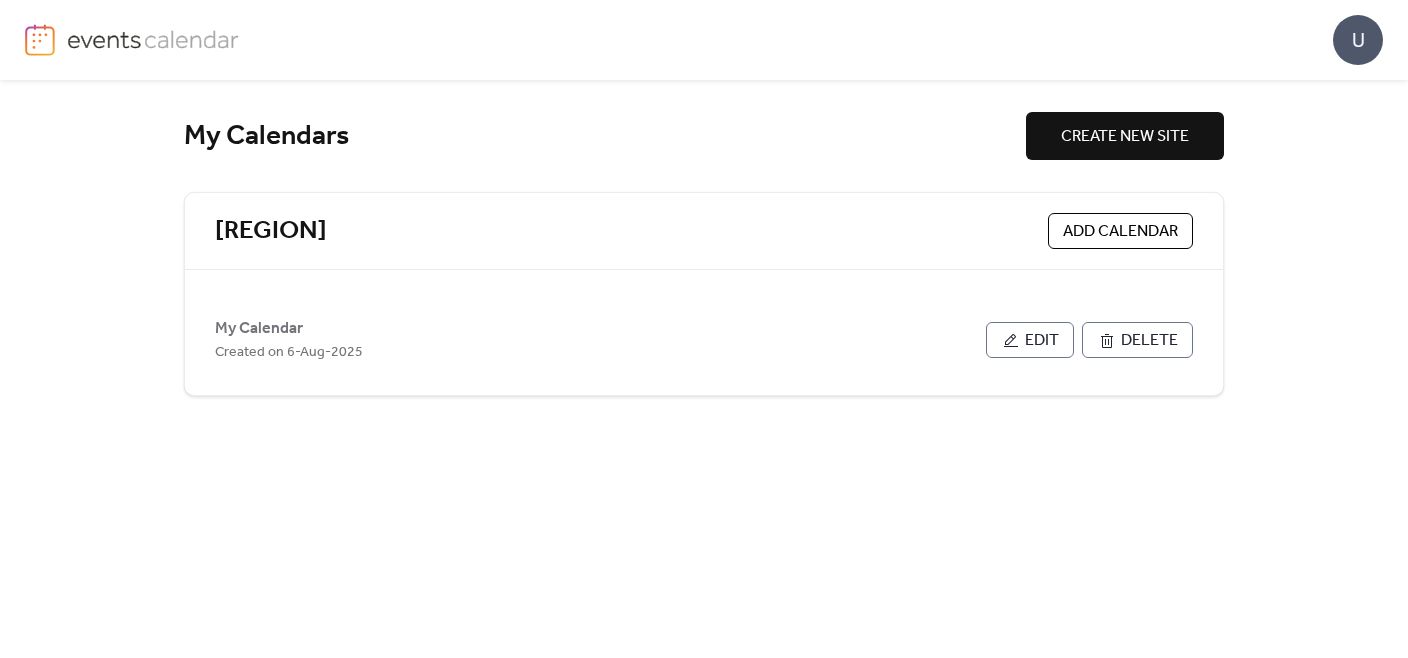 click on "U" at bounding box center (1358, 40) 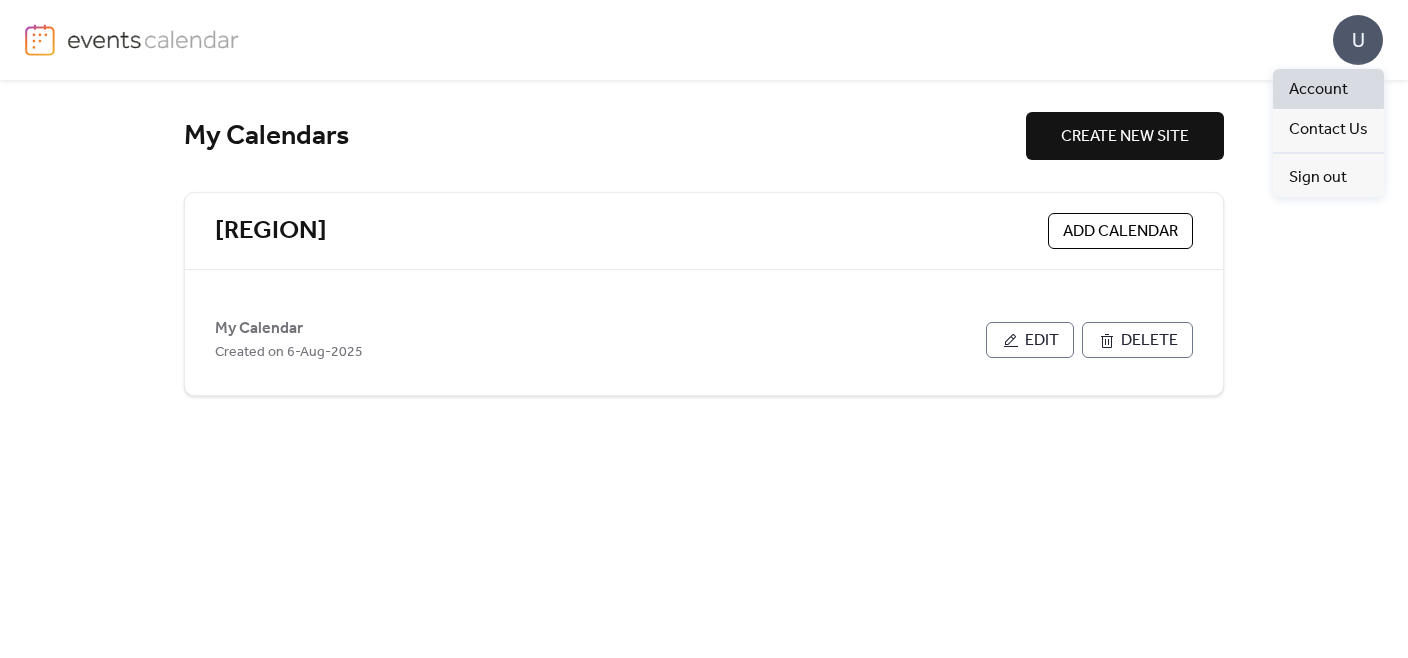 click on "Account" at bounding box center (1318, 90) 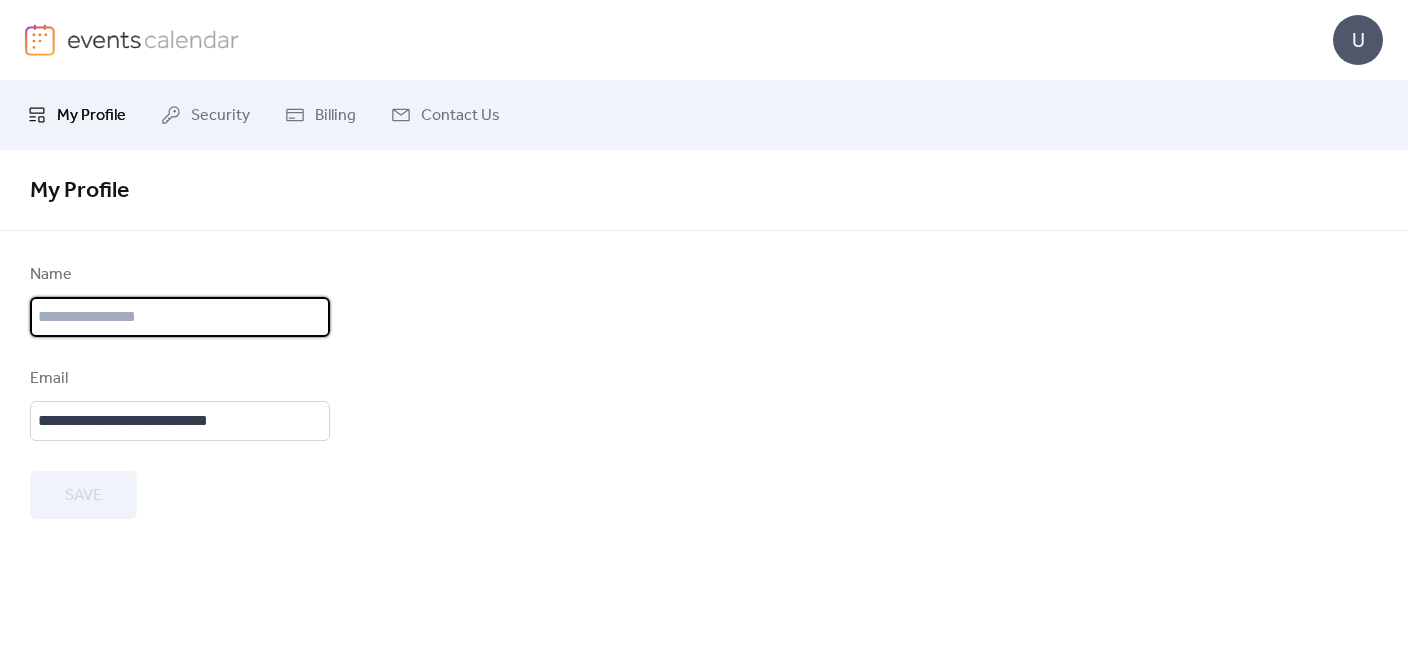 click at bounding box center (180, 317) 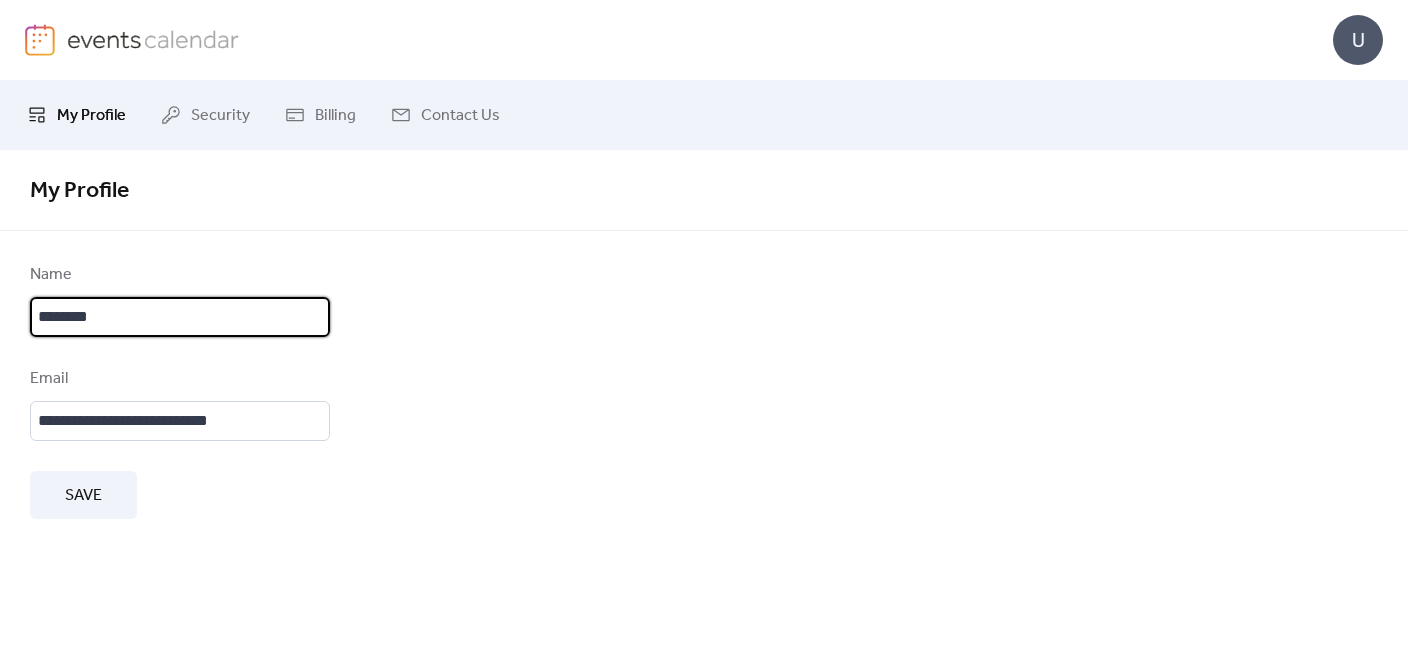 type on "********" 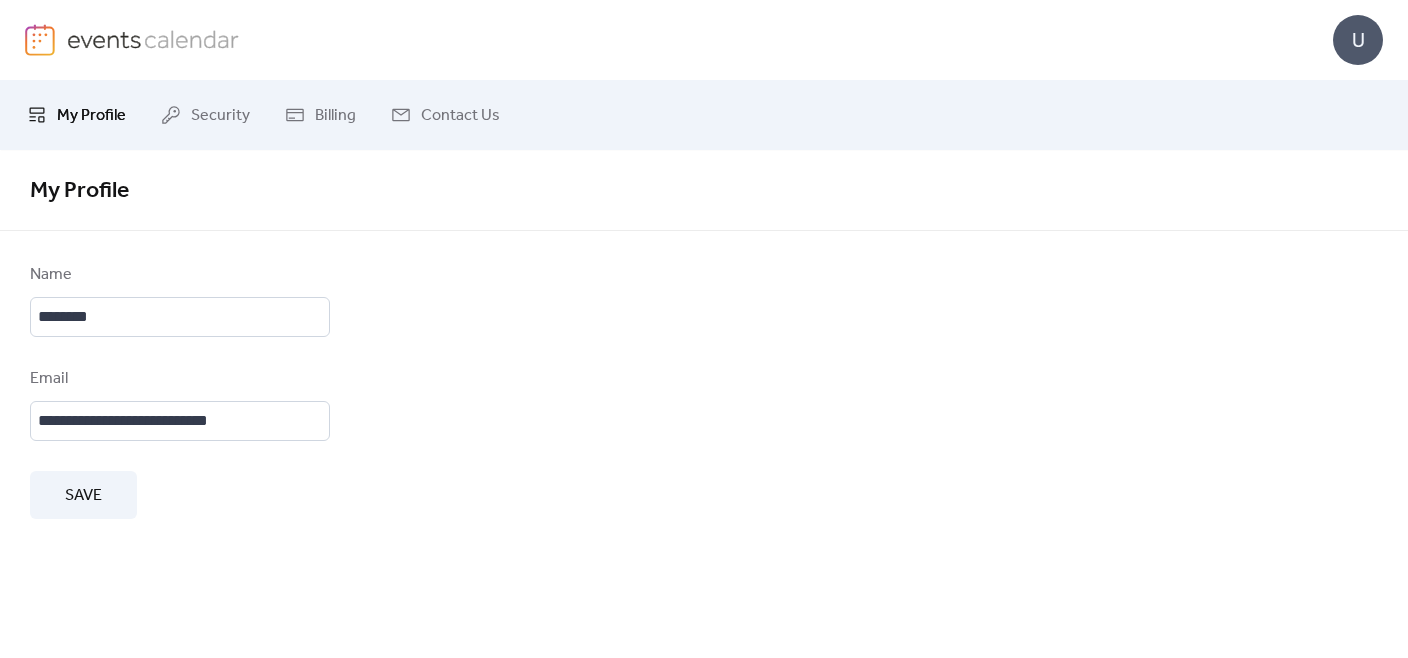 click on "Save" at bounding box center [83, 495] 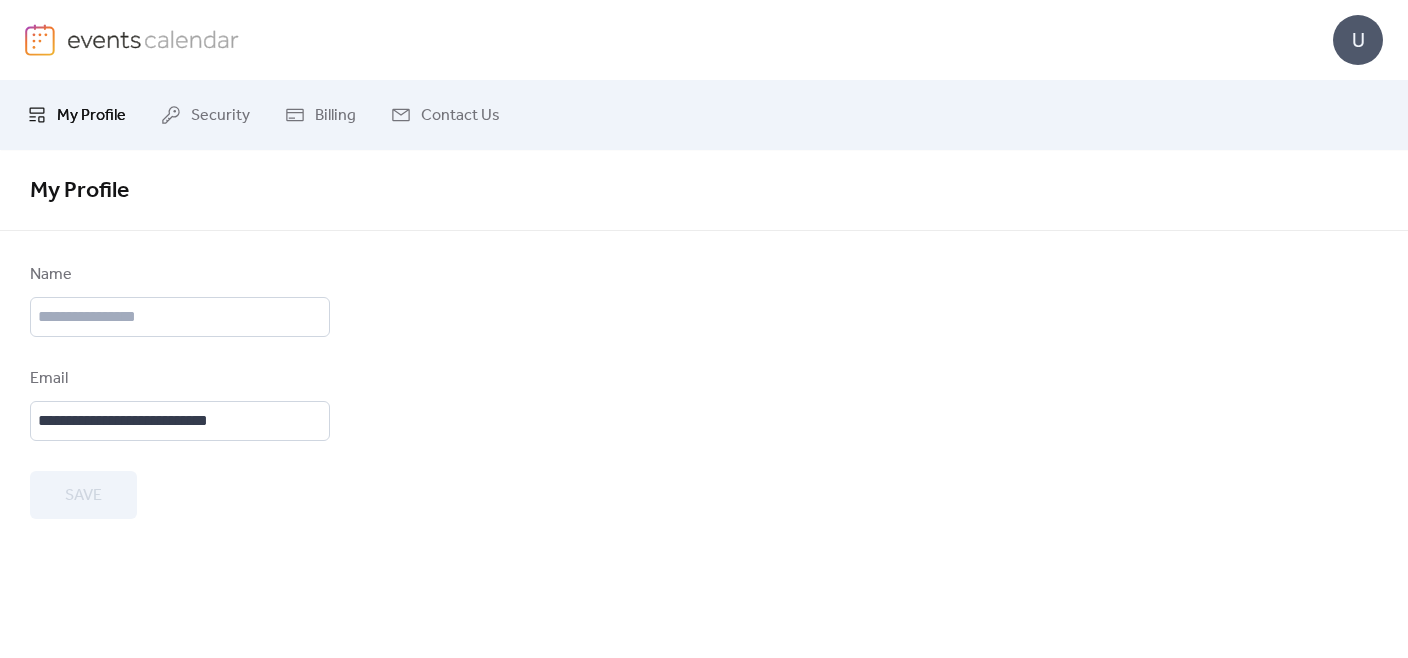 type on "********" 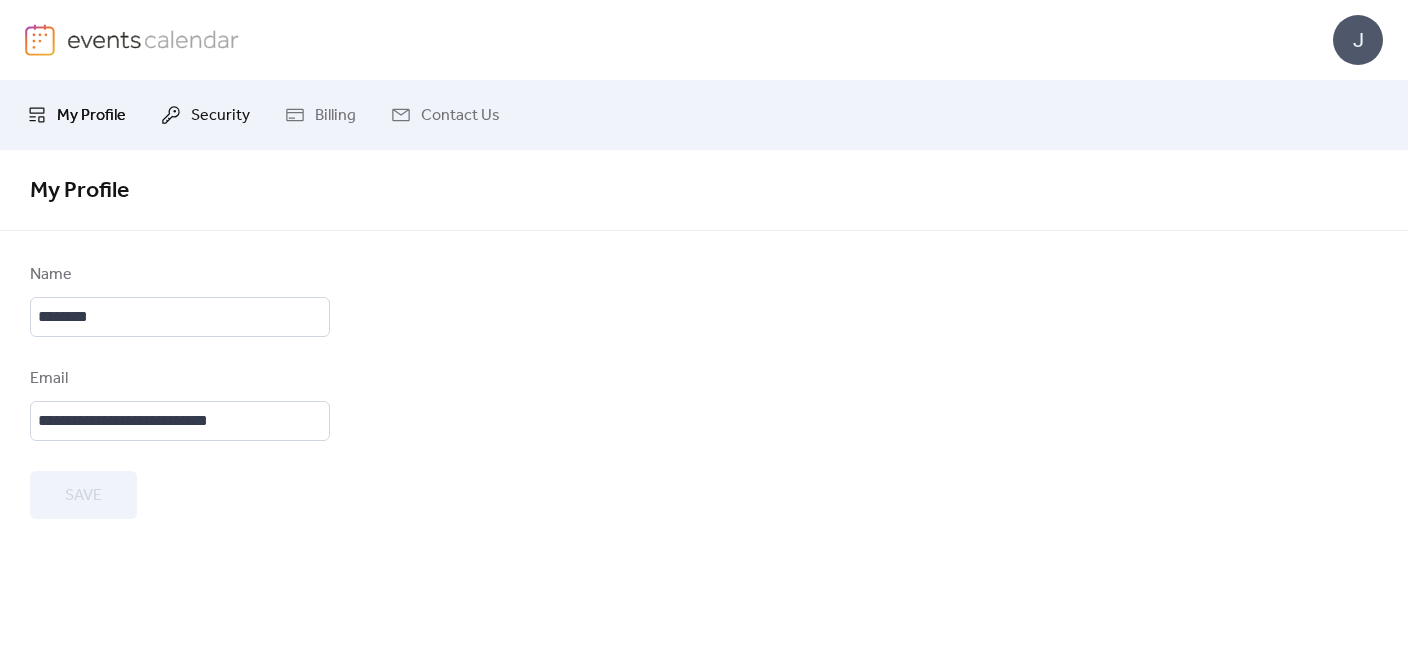 click on "Security" at bounding box center (220, 116) 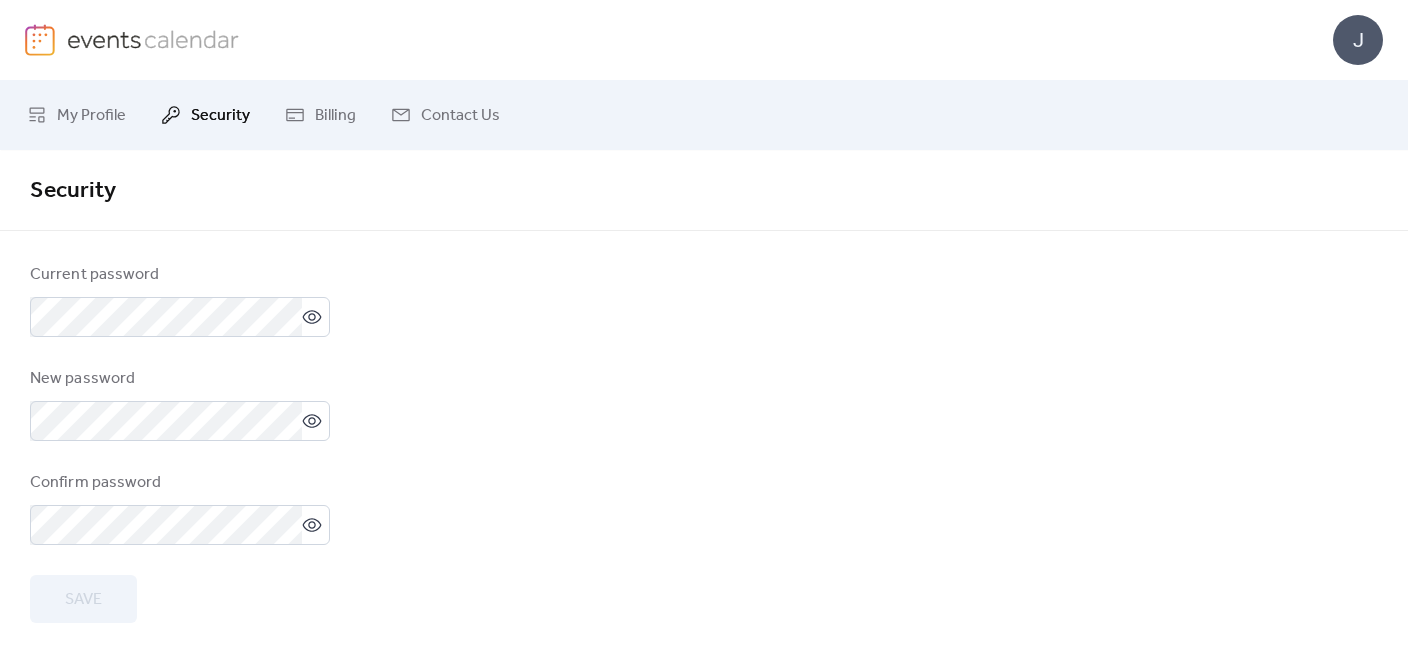 scroll, scrollTop: 5, scrollLeft: 0, axis: vertical 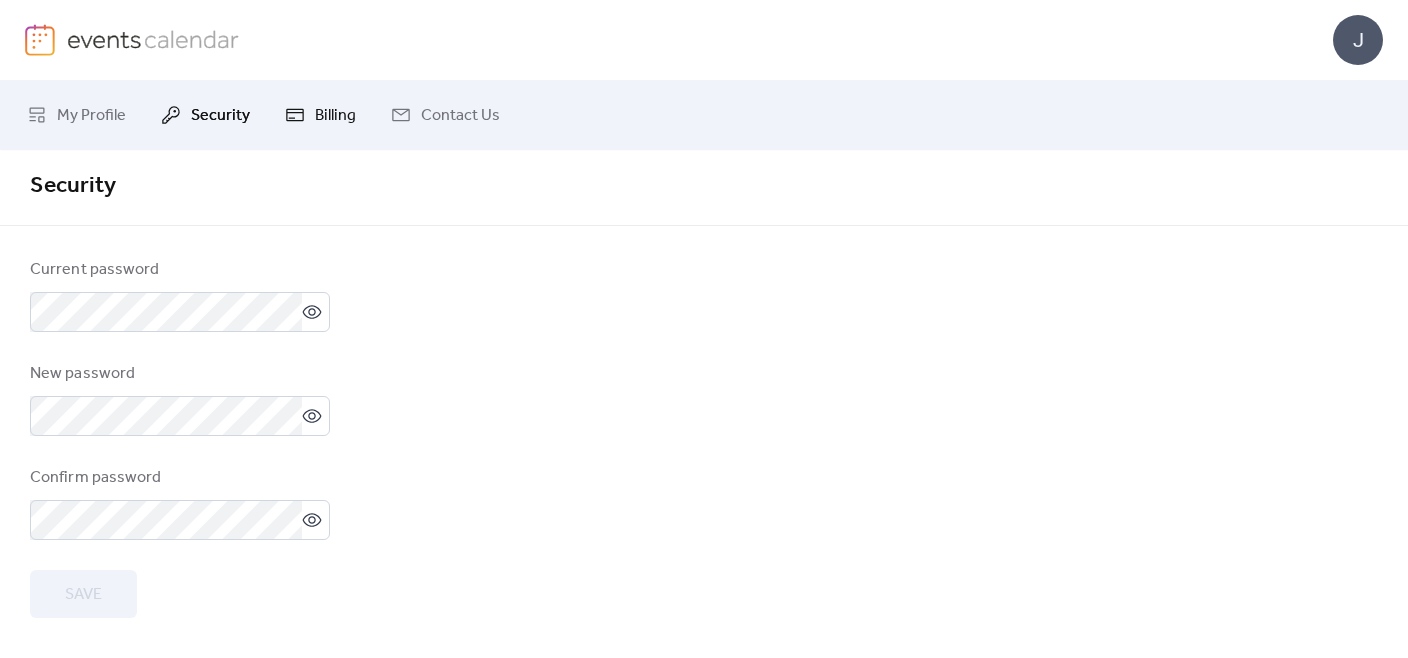 click 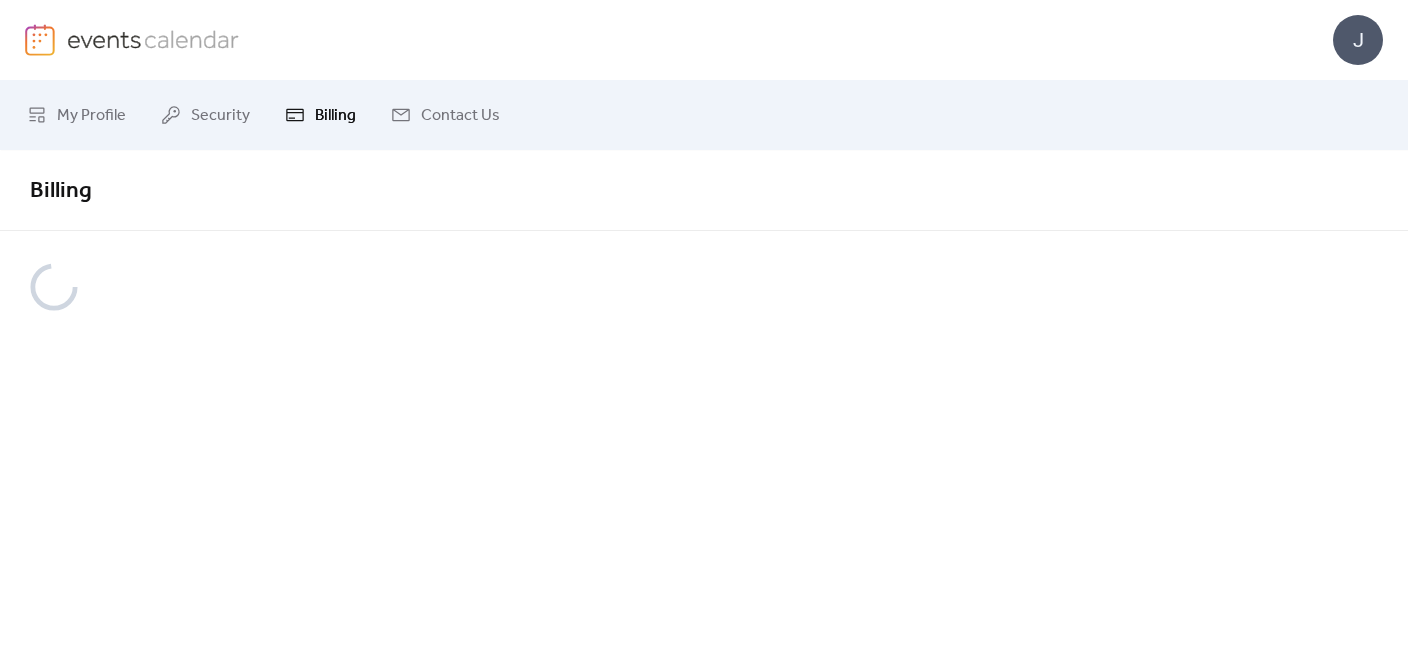scroll, scrollTop: 0, scrollLeft: 0, axis: both 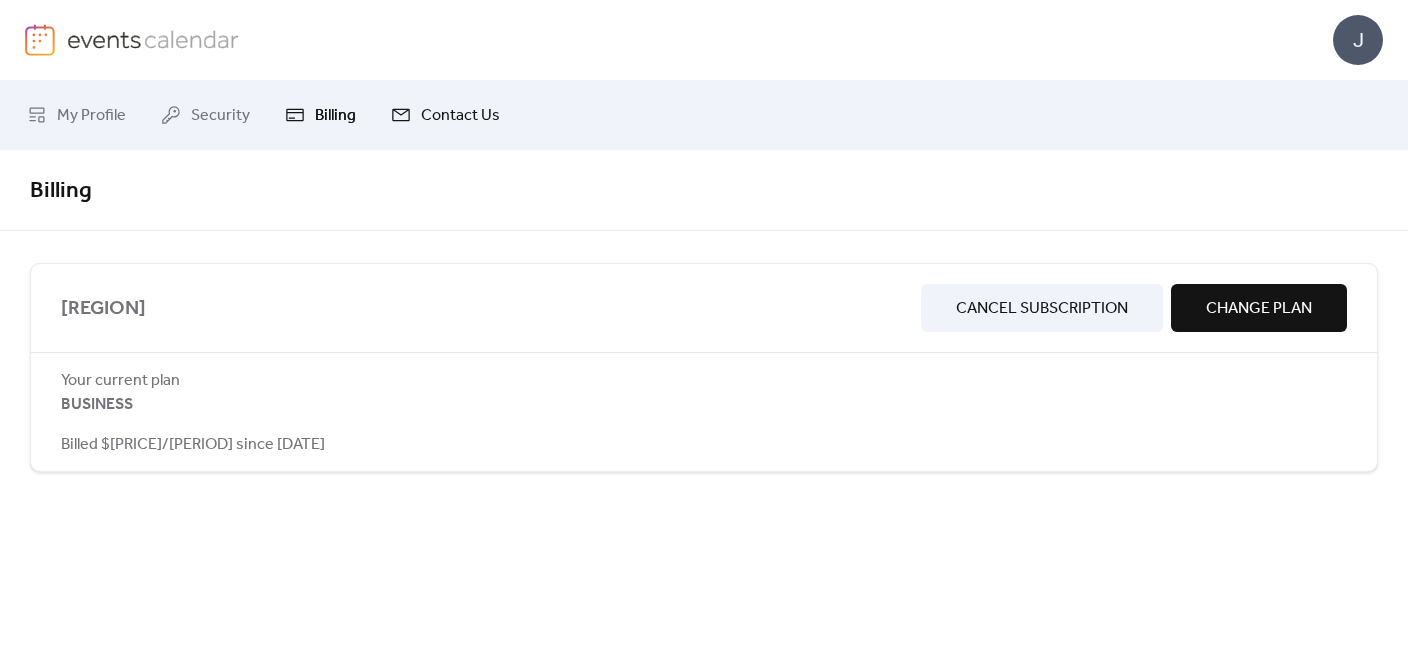 click on "Contact Us" at bounding box center [460, 116] 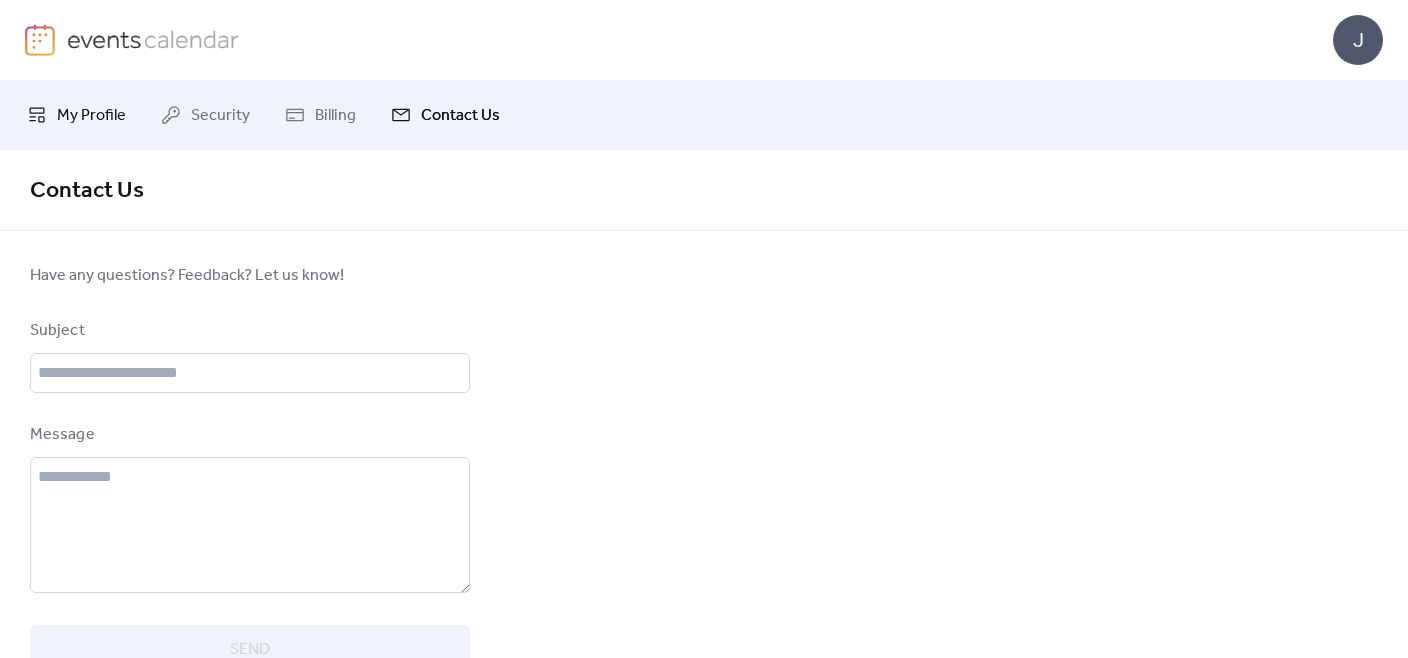 click on "My Profile" at bounding box center (91, 116) 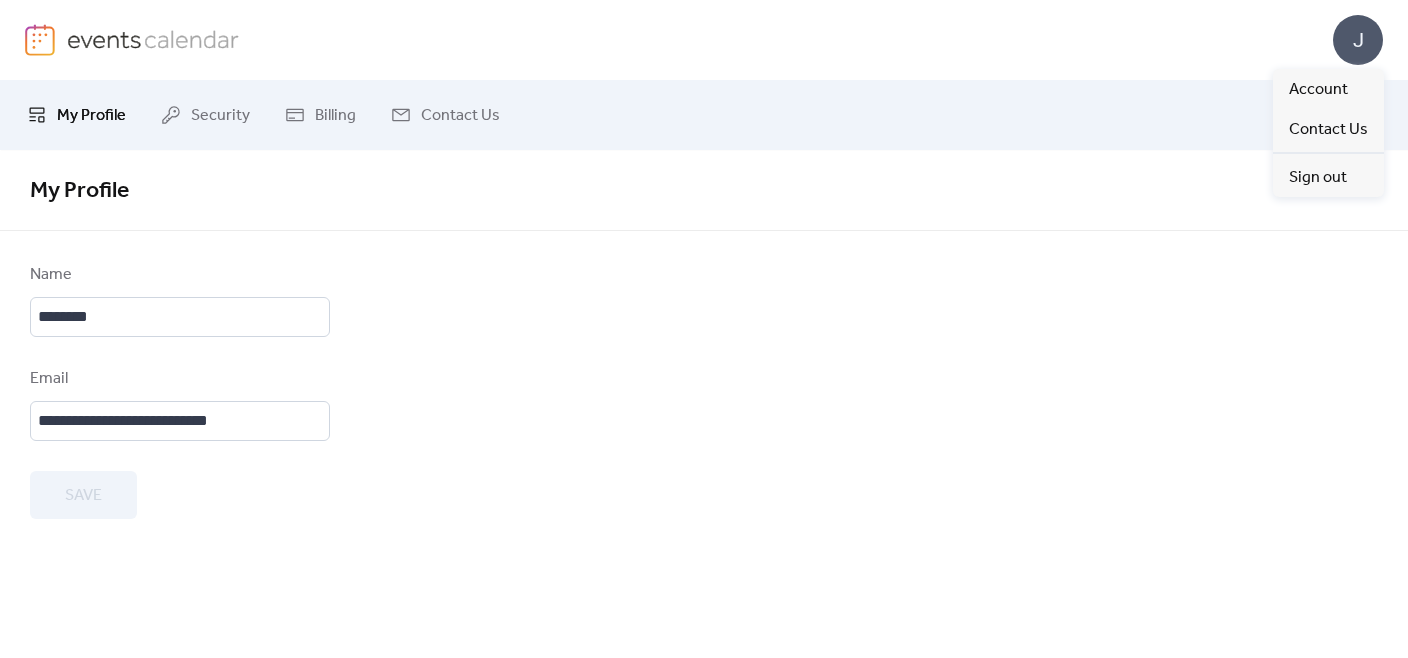 click on "J" at bounding box center [1358, 40] 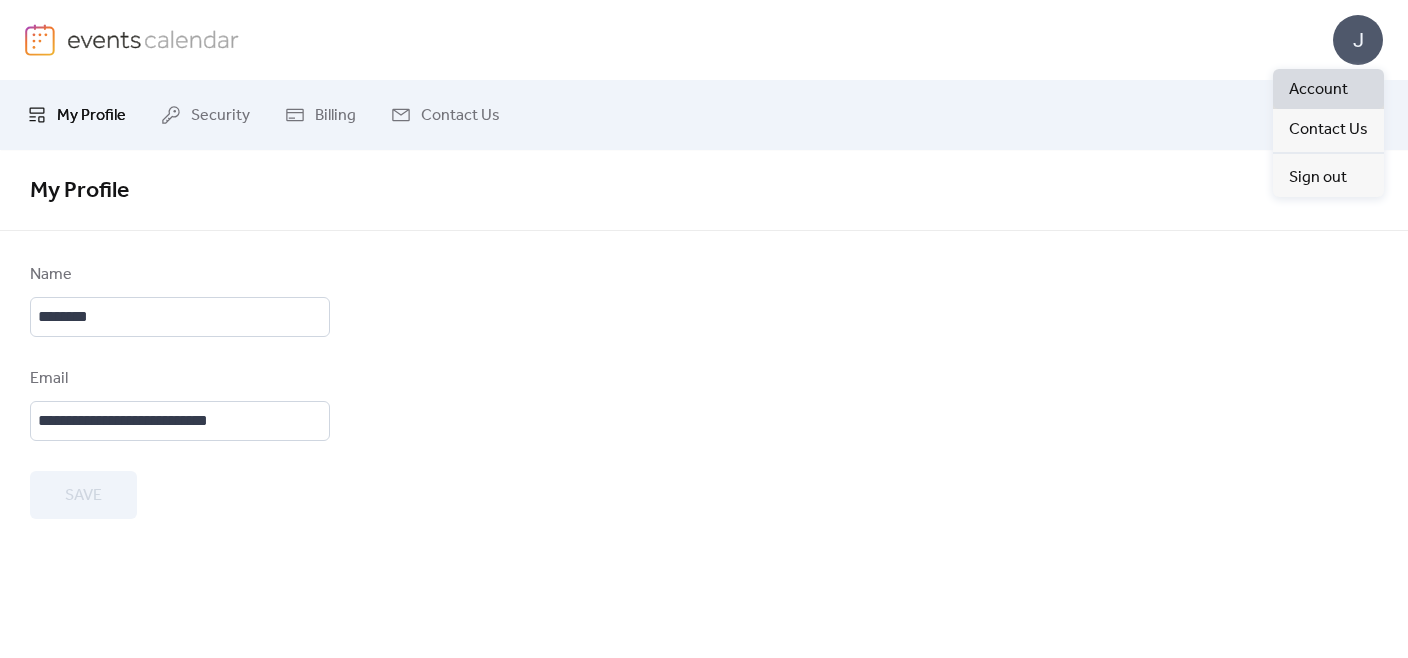click on "Account" at bounding box center [1318, 90] 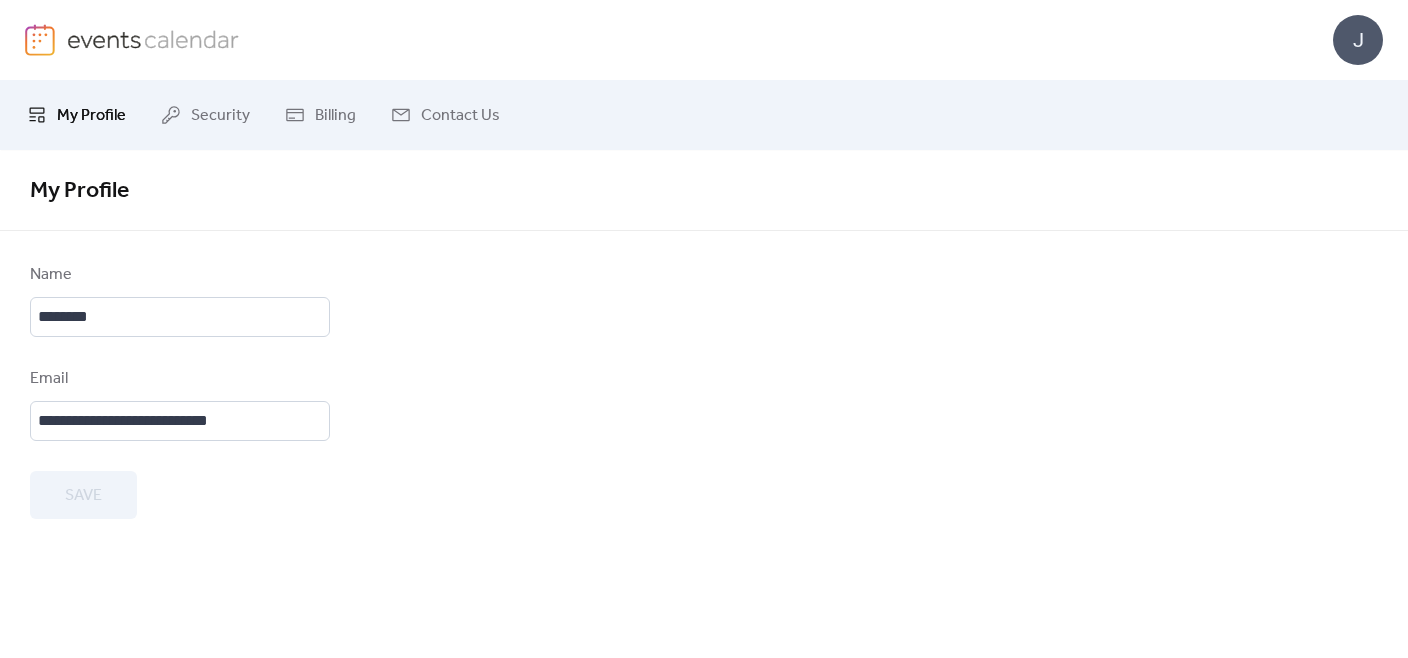 click at bounding box center (153, 39) 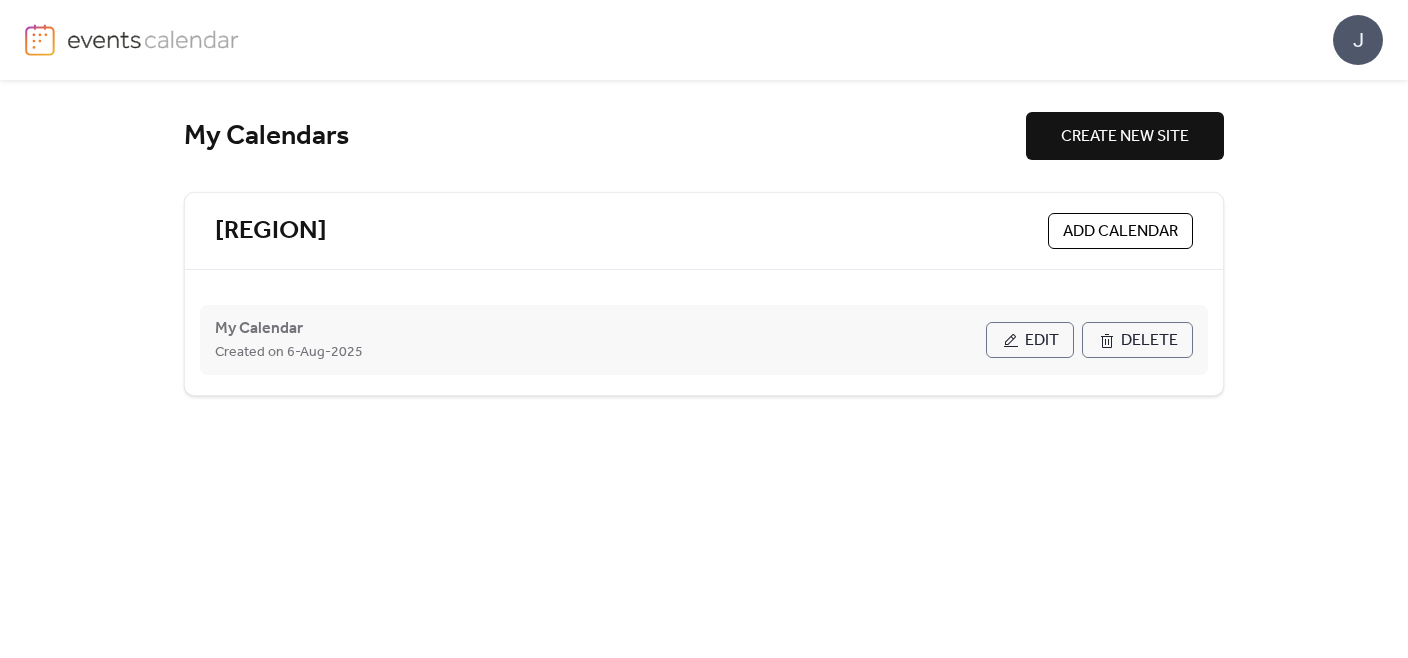 click on "Edit" at bounding box center (1030, 340) 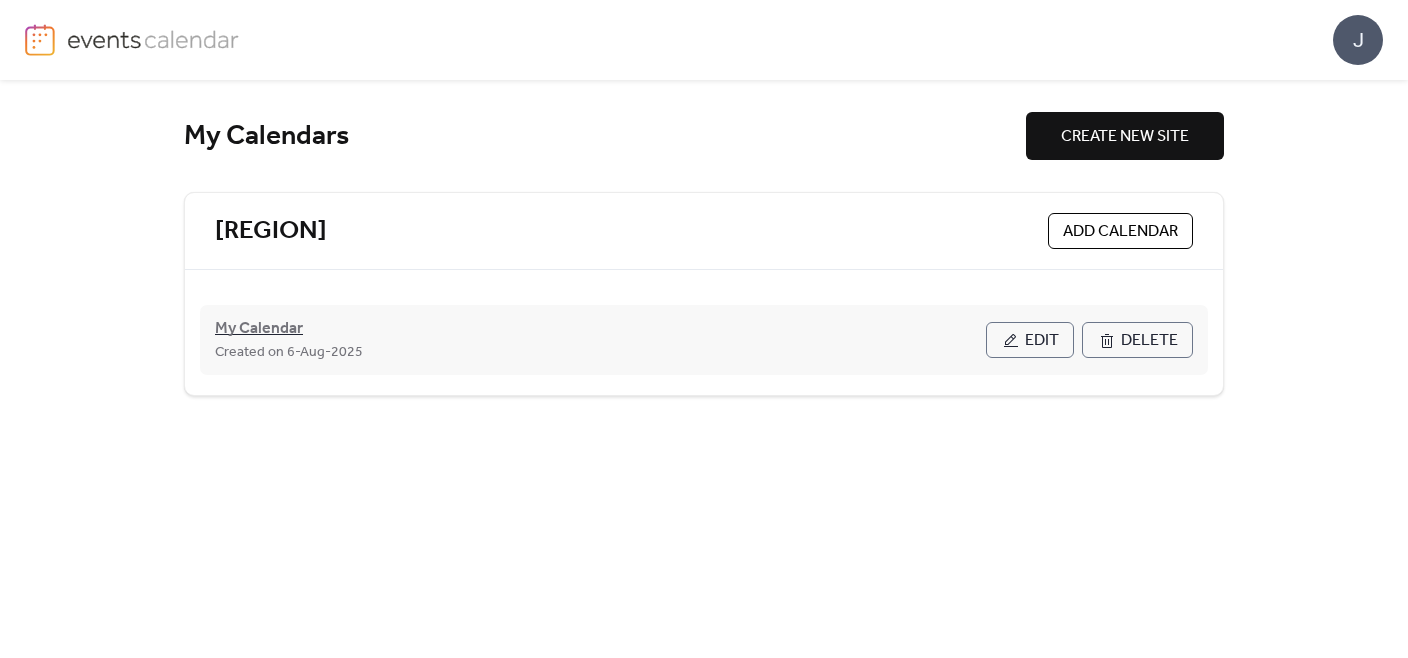 click on "My Calendar" at bounding box center [259, 329] 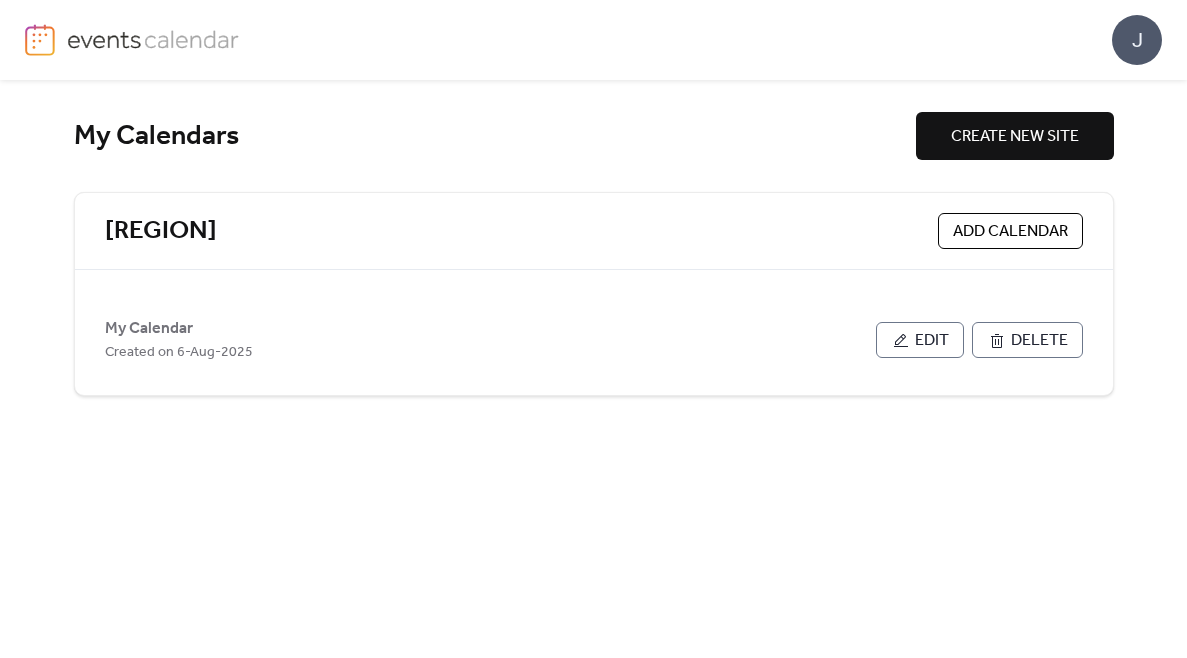 scroll, scrollTop: 0, scrollLeft: 0, axis: both 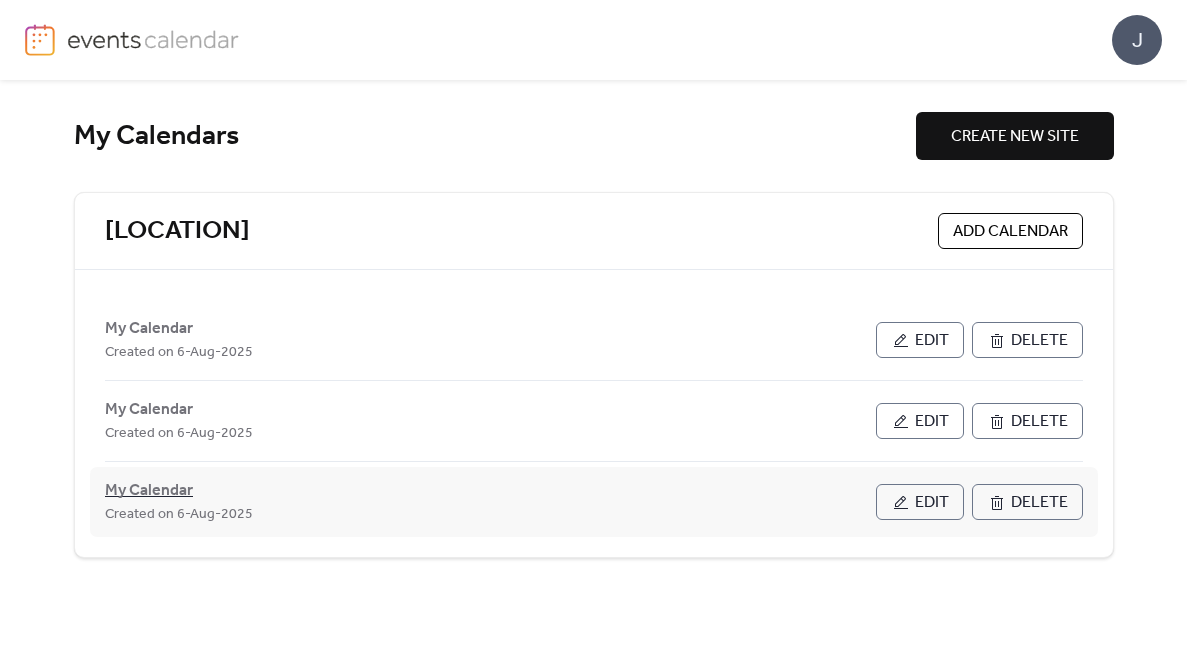 click on "My Calendar" at bounding box center [149, 491] 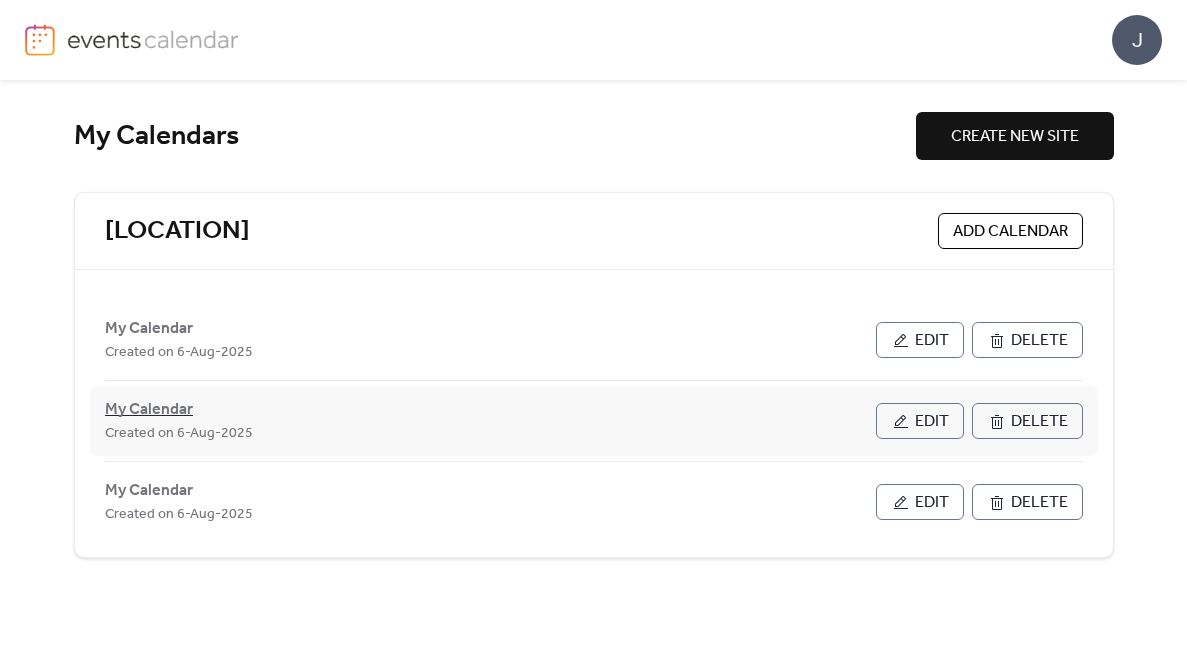 click on "My Calendar" at bounding box center [149, 410] 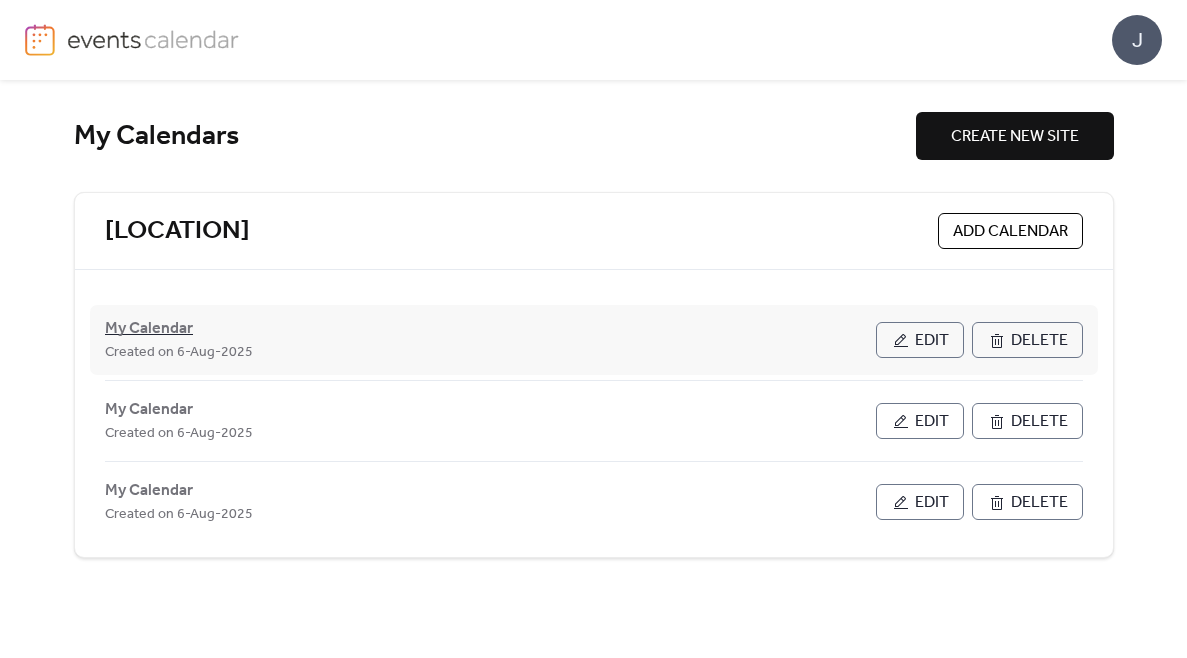 click on "My Calendar" at bounding box center [149, 329] 